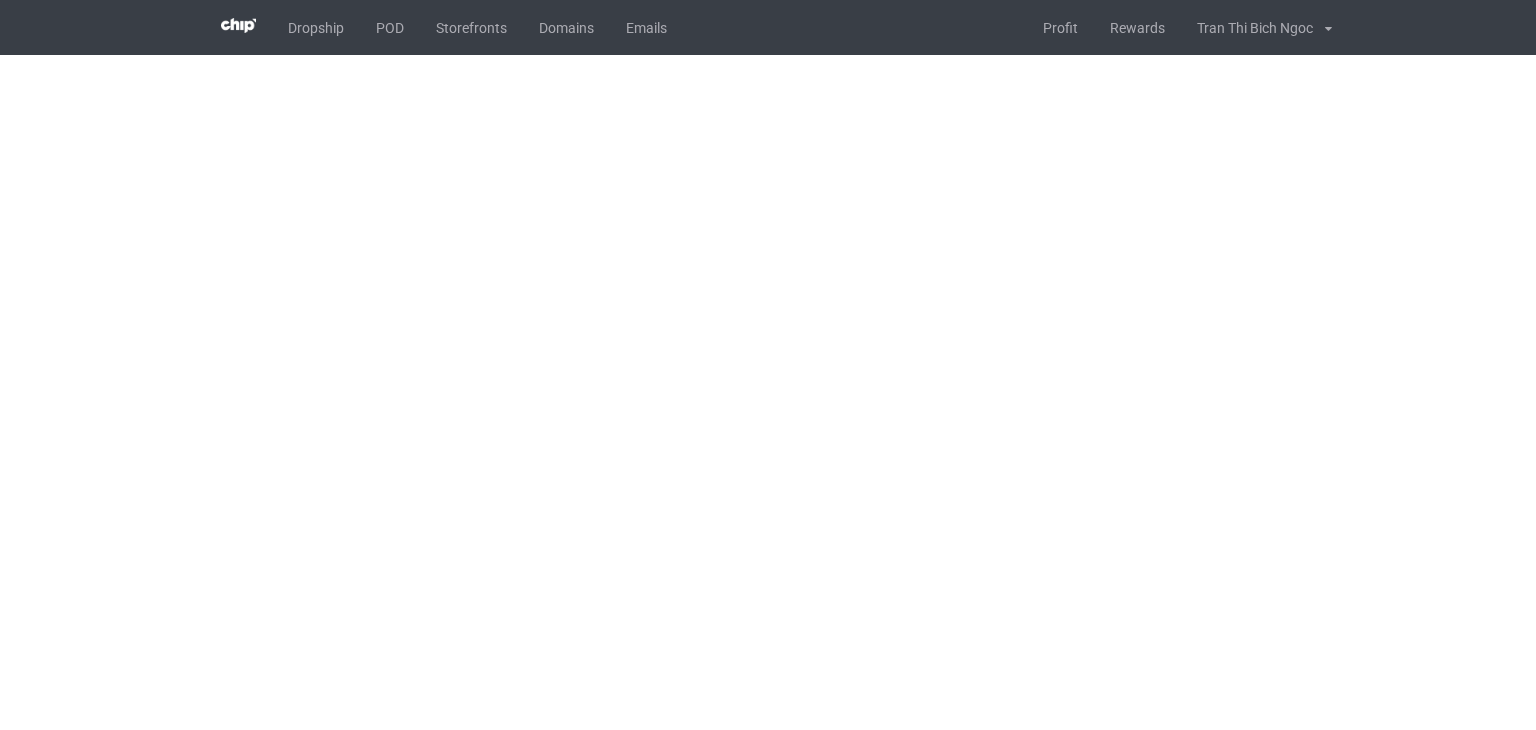 scroll, scrollTop: 0, scrollLeft: 0, axis: both 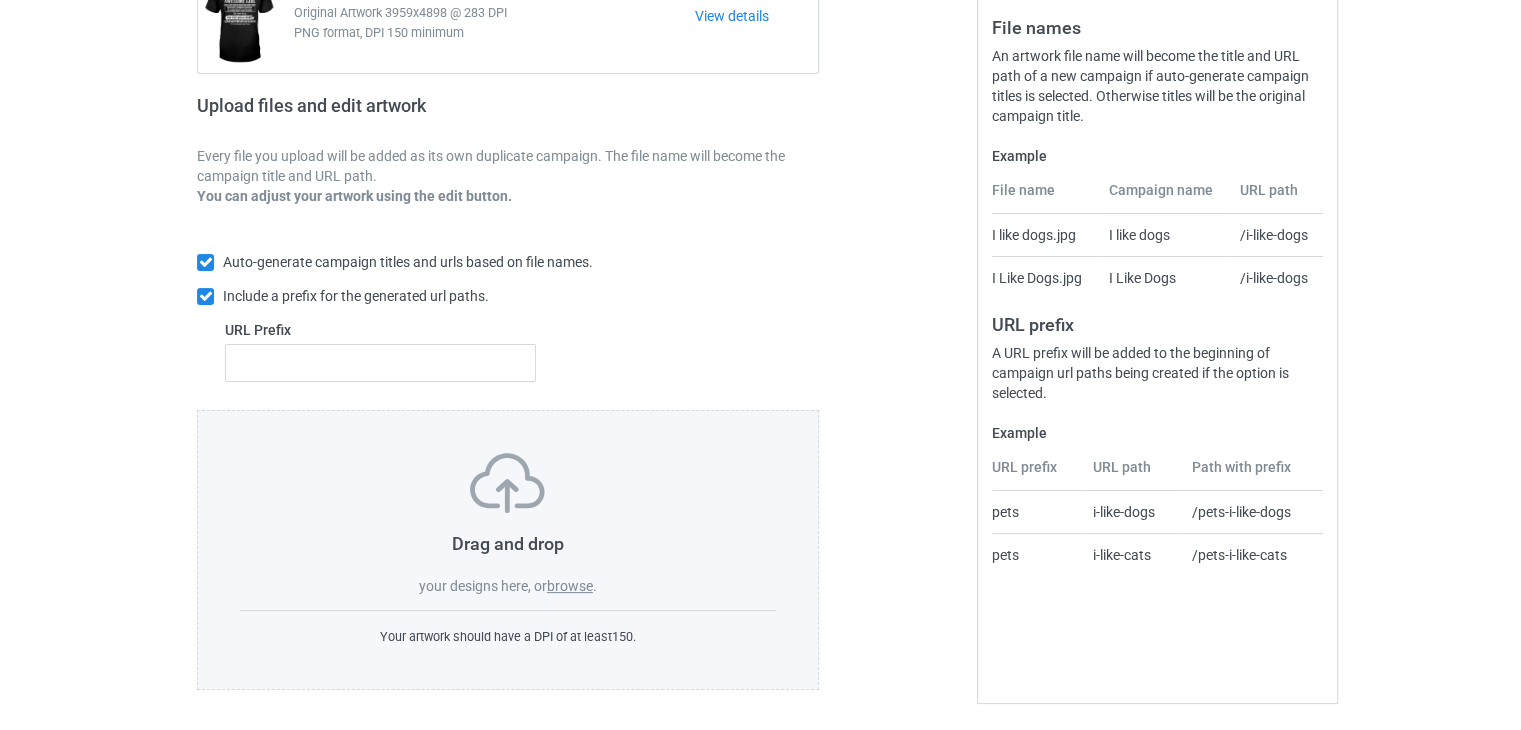 click on "browse" at bounding box center [570, 586] 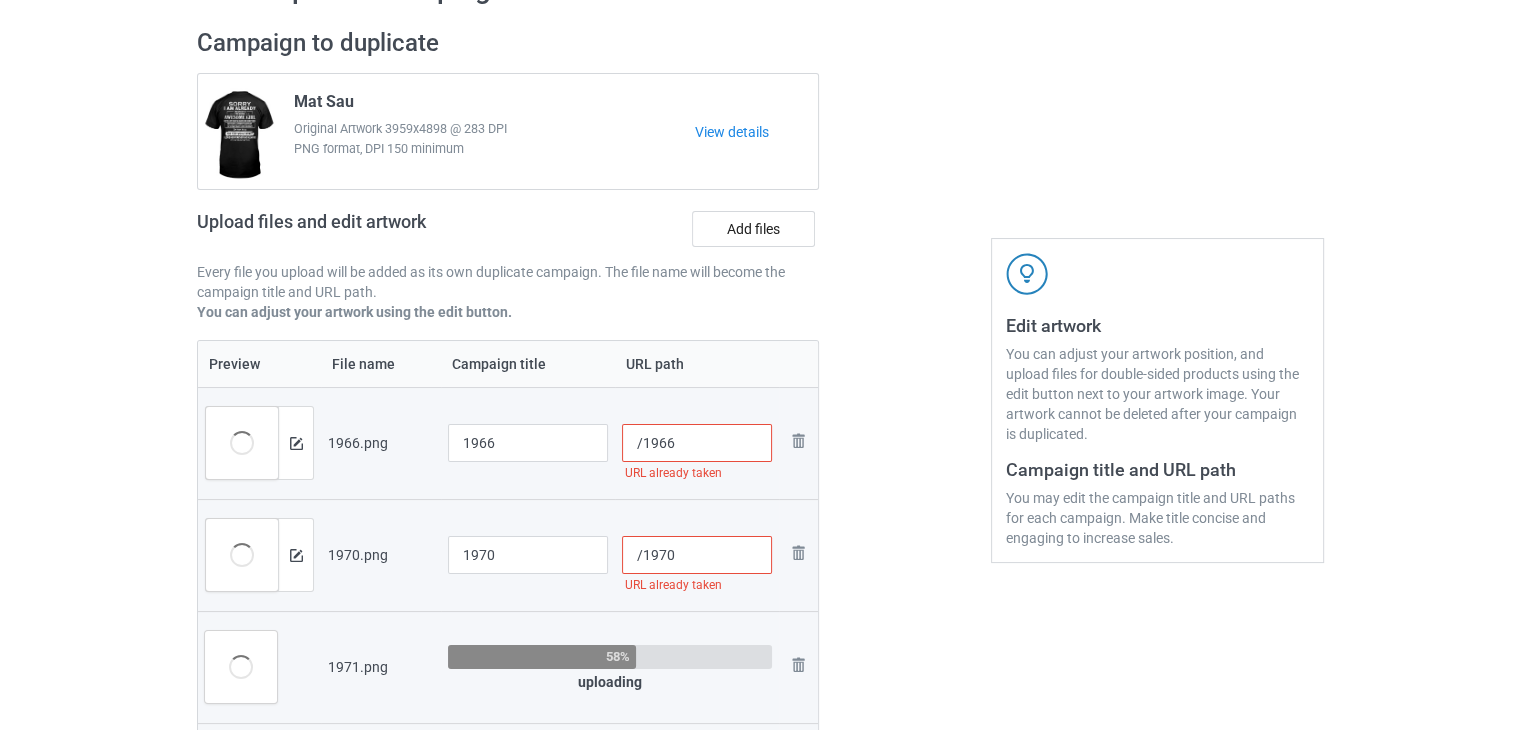 scroll, scrollTop: 326, scrollLeft: 0, axis: vertical 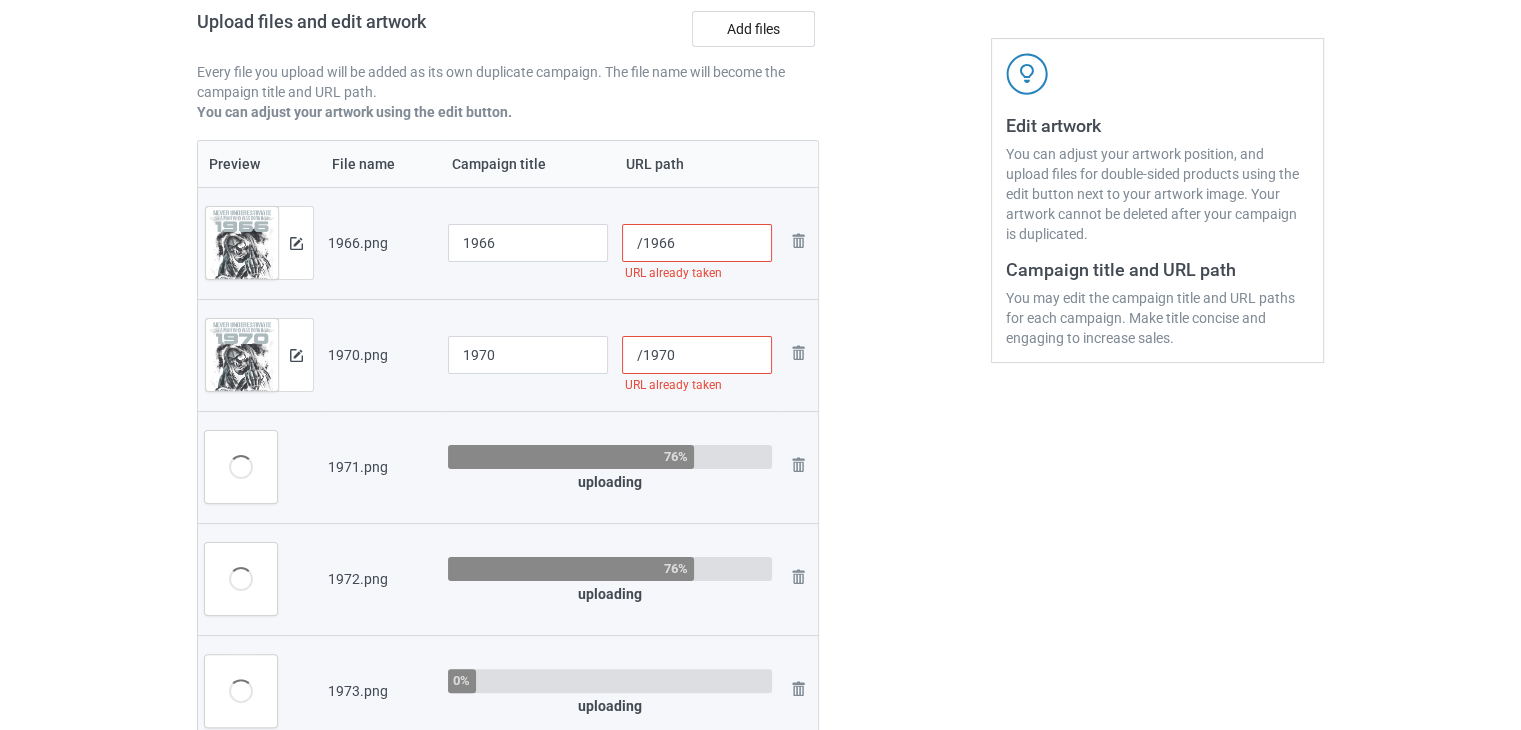 click on "/1966" at bounding box center (697, 243) 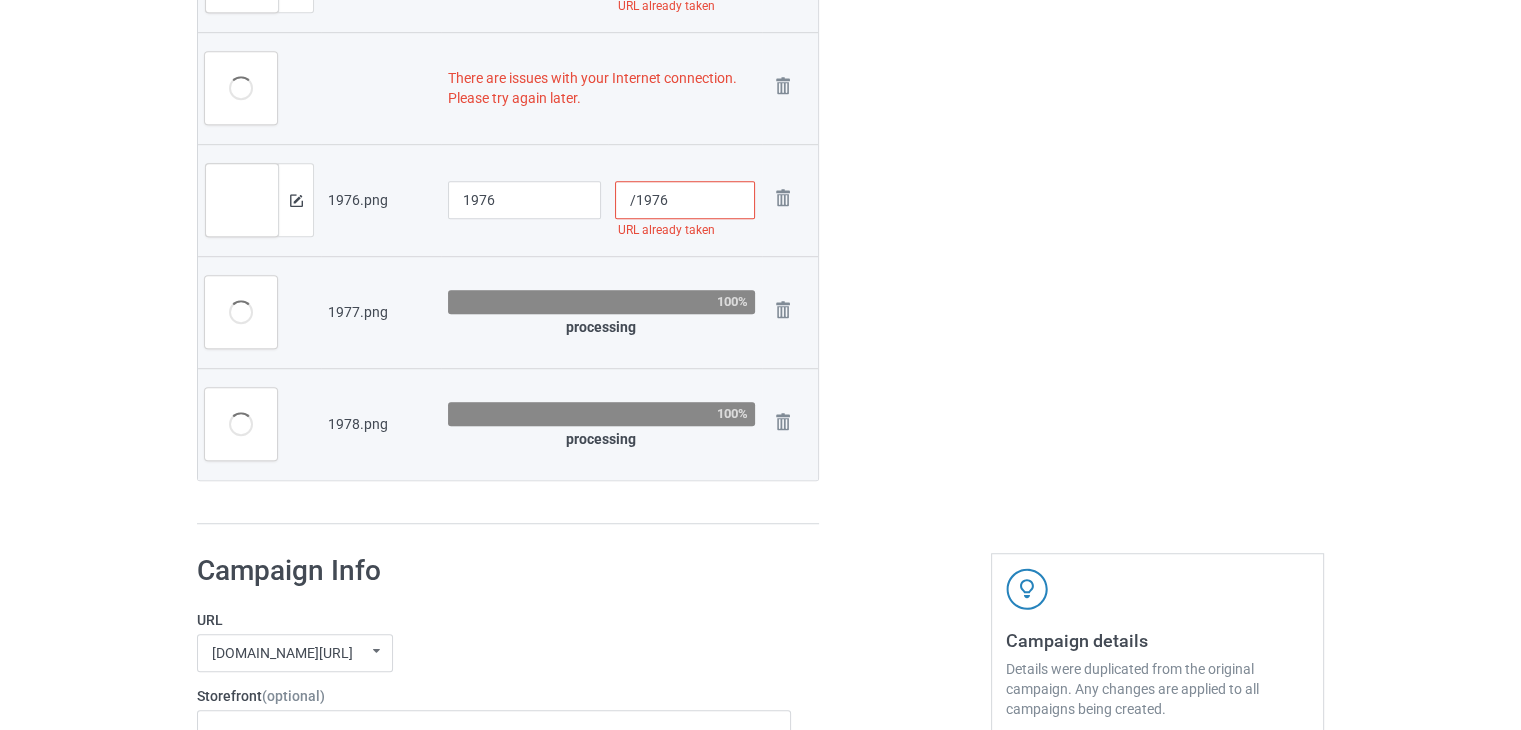 scroll, scrollTop: 1035, scrollLeft: 0, axis: vertical 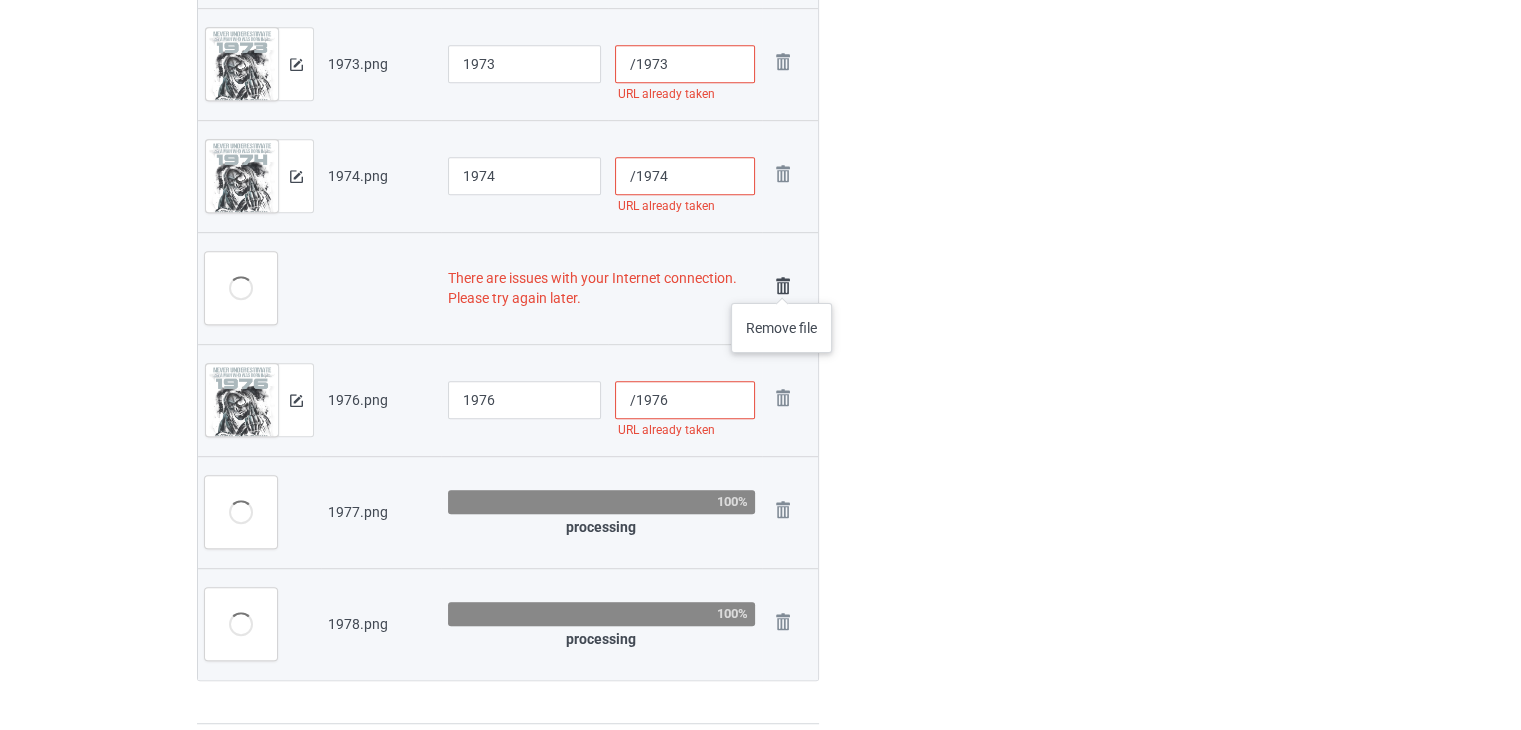 click at bounding box center [783, 286] 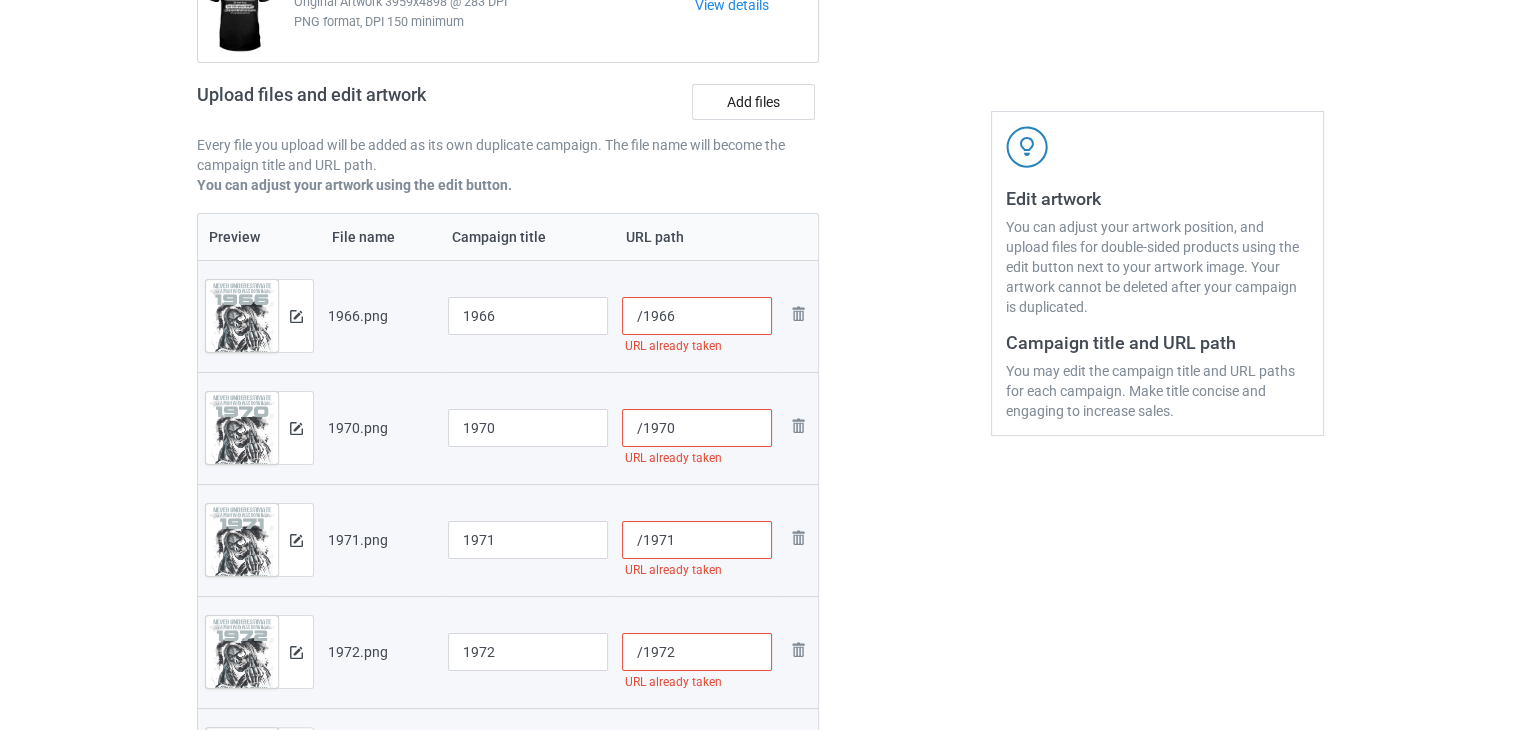 scroll, scrollTop: 53, scrollLeft: 0, axis: vertical 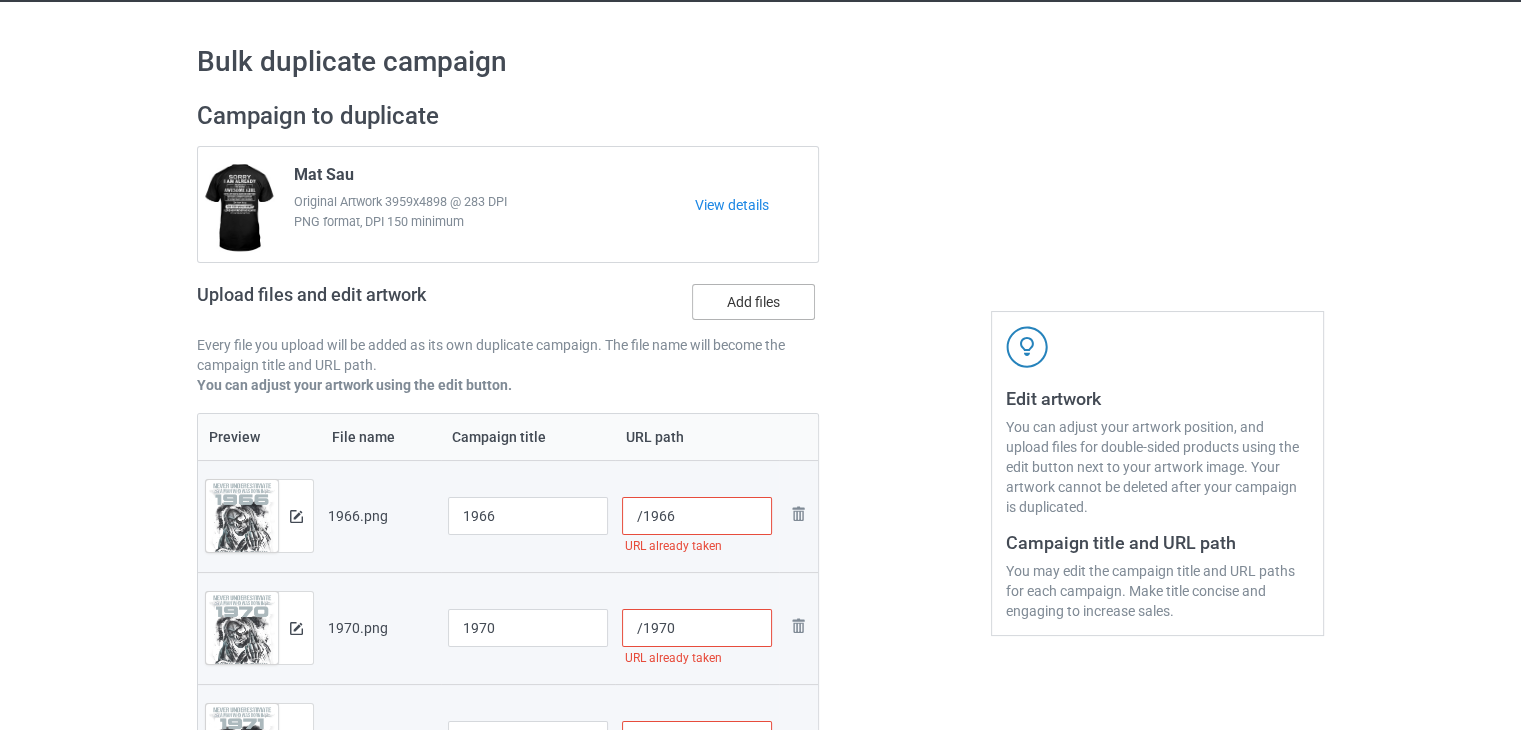click on "Add files" at bounding box center [753, 302] 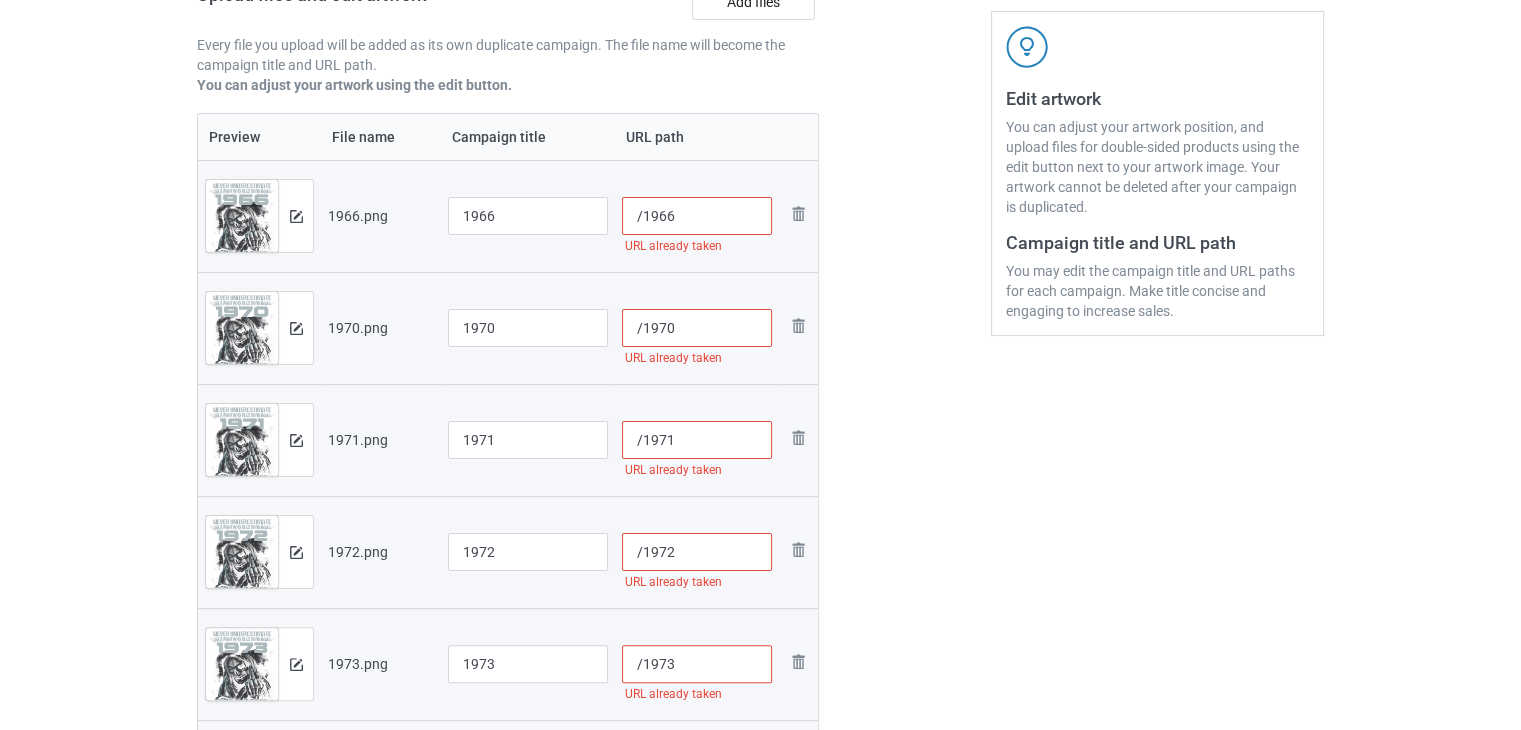 scroll, scrollTop: 153, scrollLeft: 0, axis: vertical 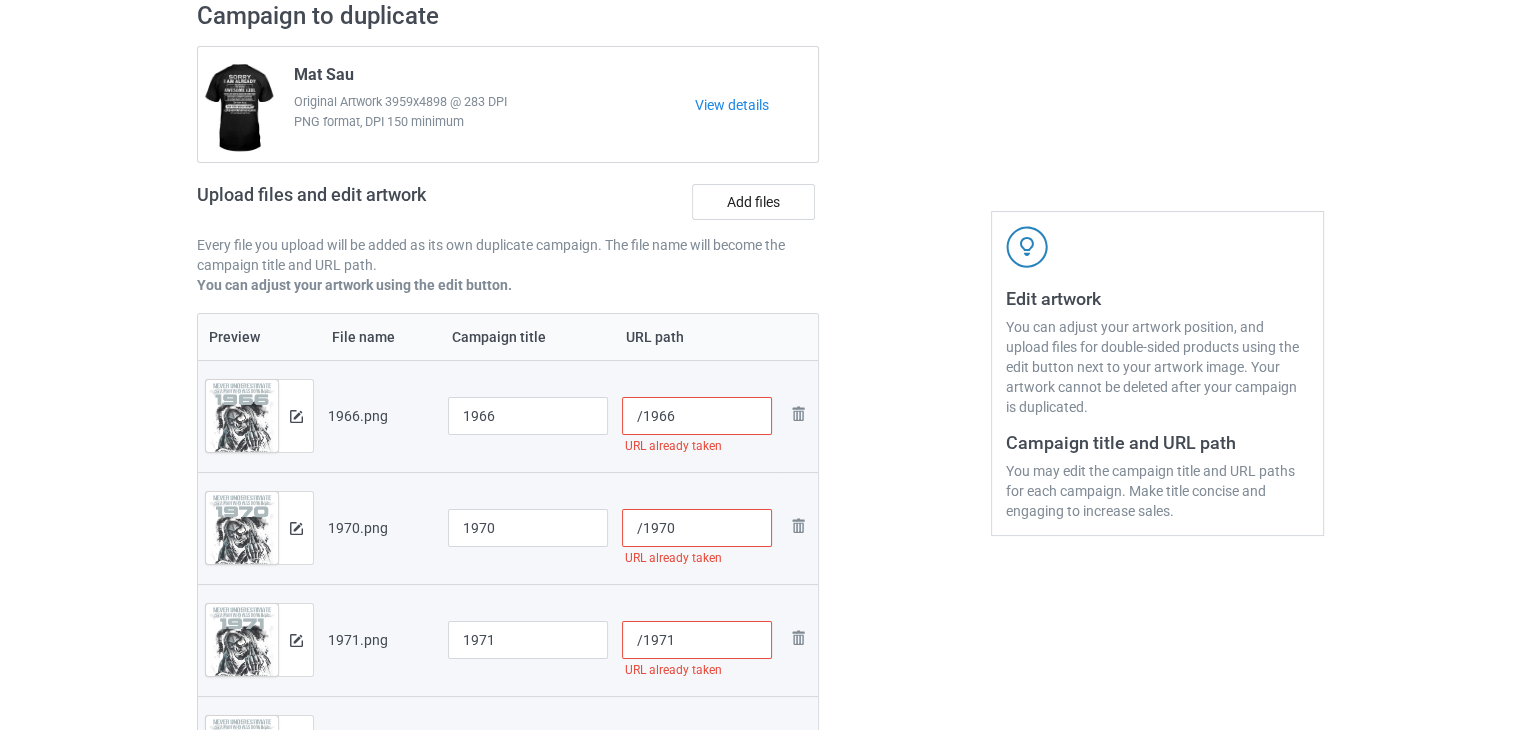 click on "/1966" at bounding box center [697, 416] 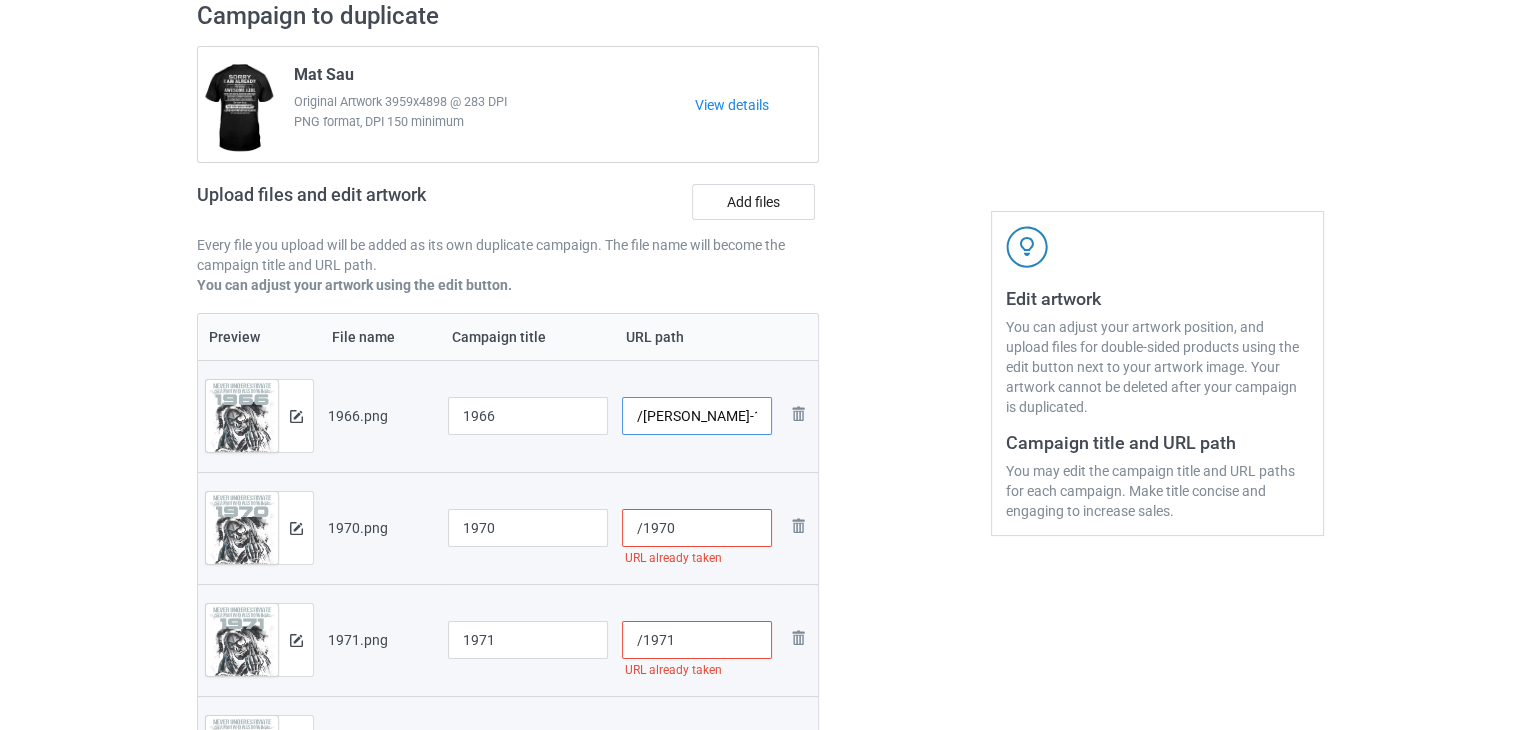 drag, startPoint x: 638, startPoint y: 413, endPoint x: 678, endPoint y: 413, distance: 40 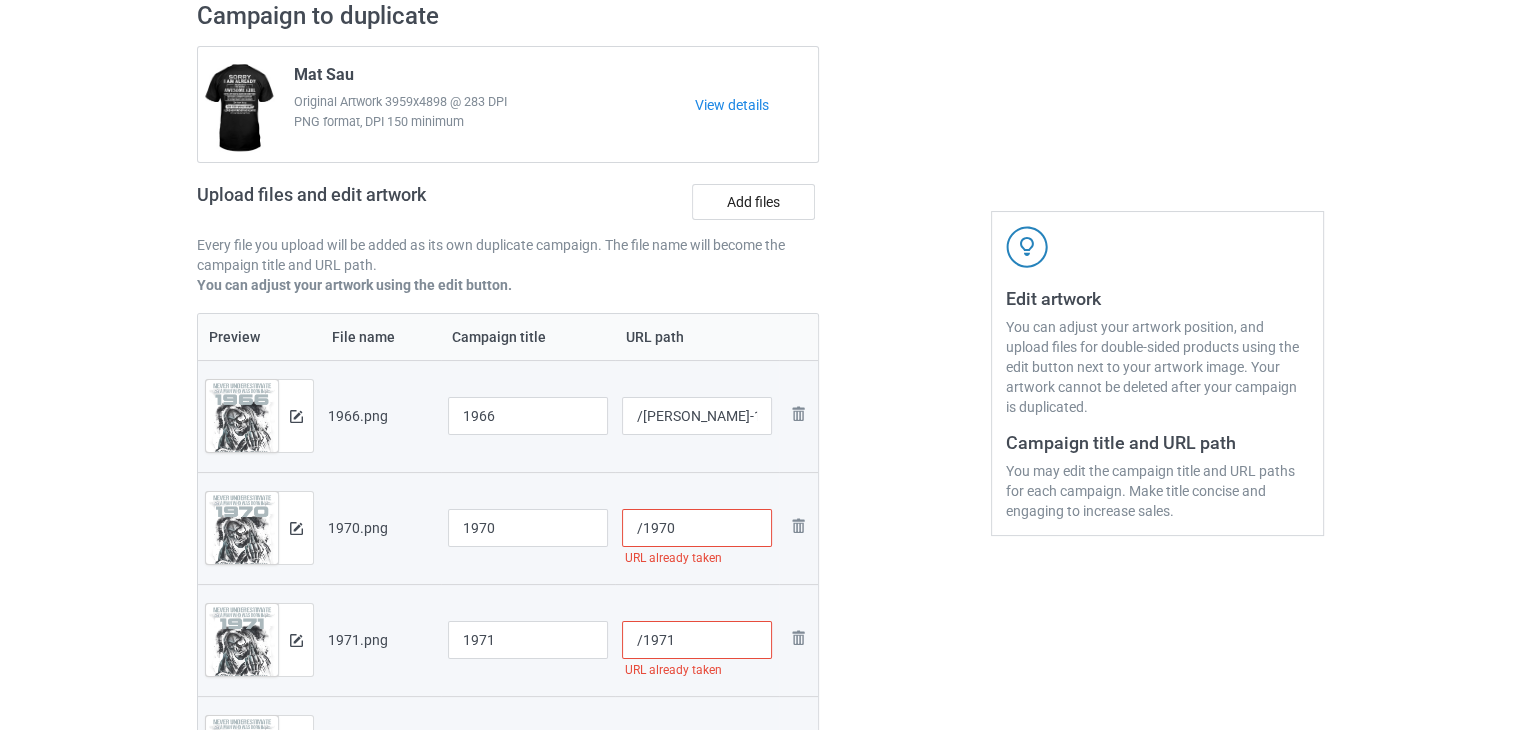 drag, startPoint x: 643, startPoint y: 533, endPoint x: 629, endPoint y: 526, distance: 15.652476 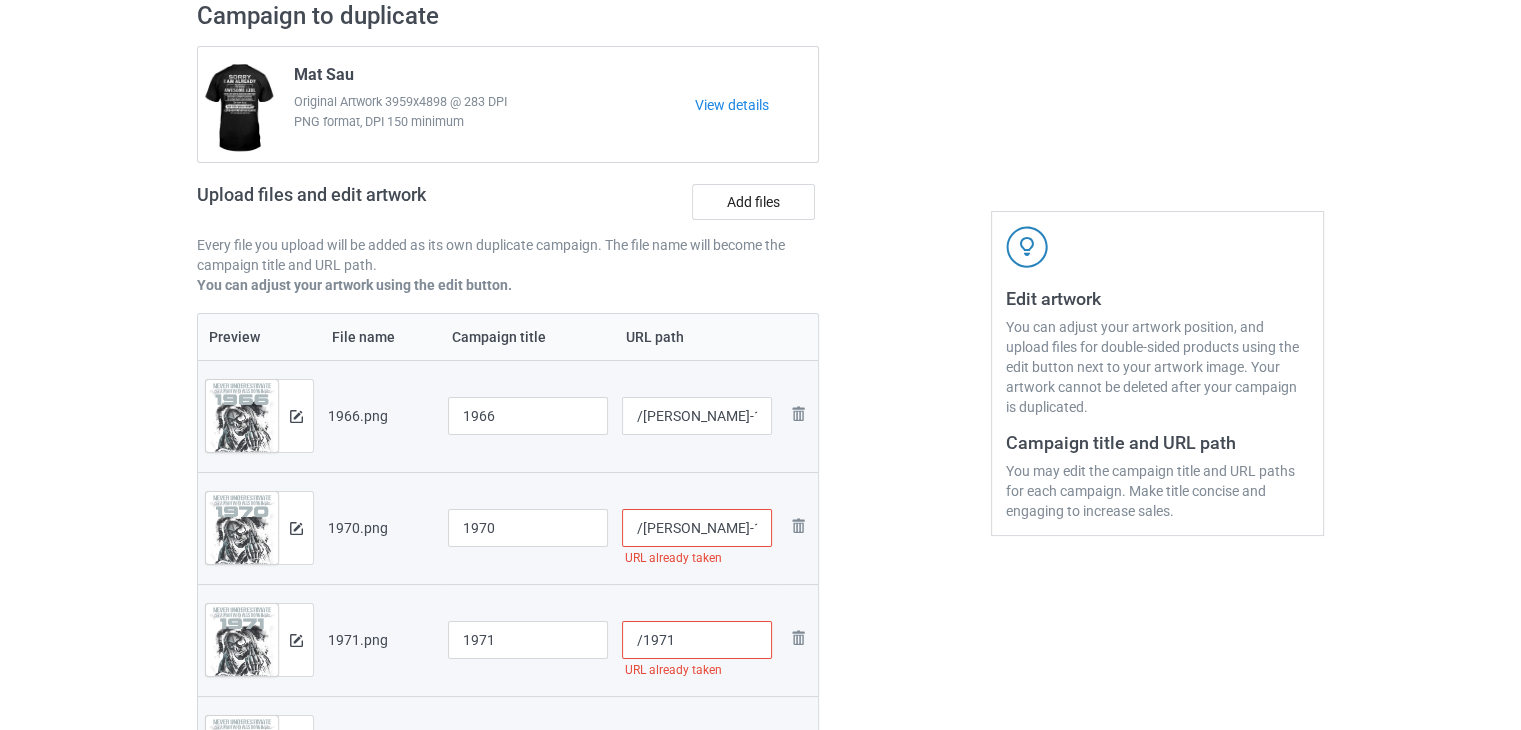 type on "/[PERSON_NAME]-1970" 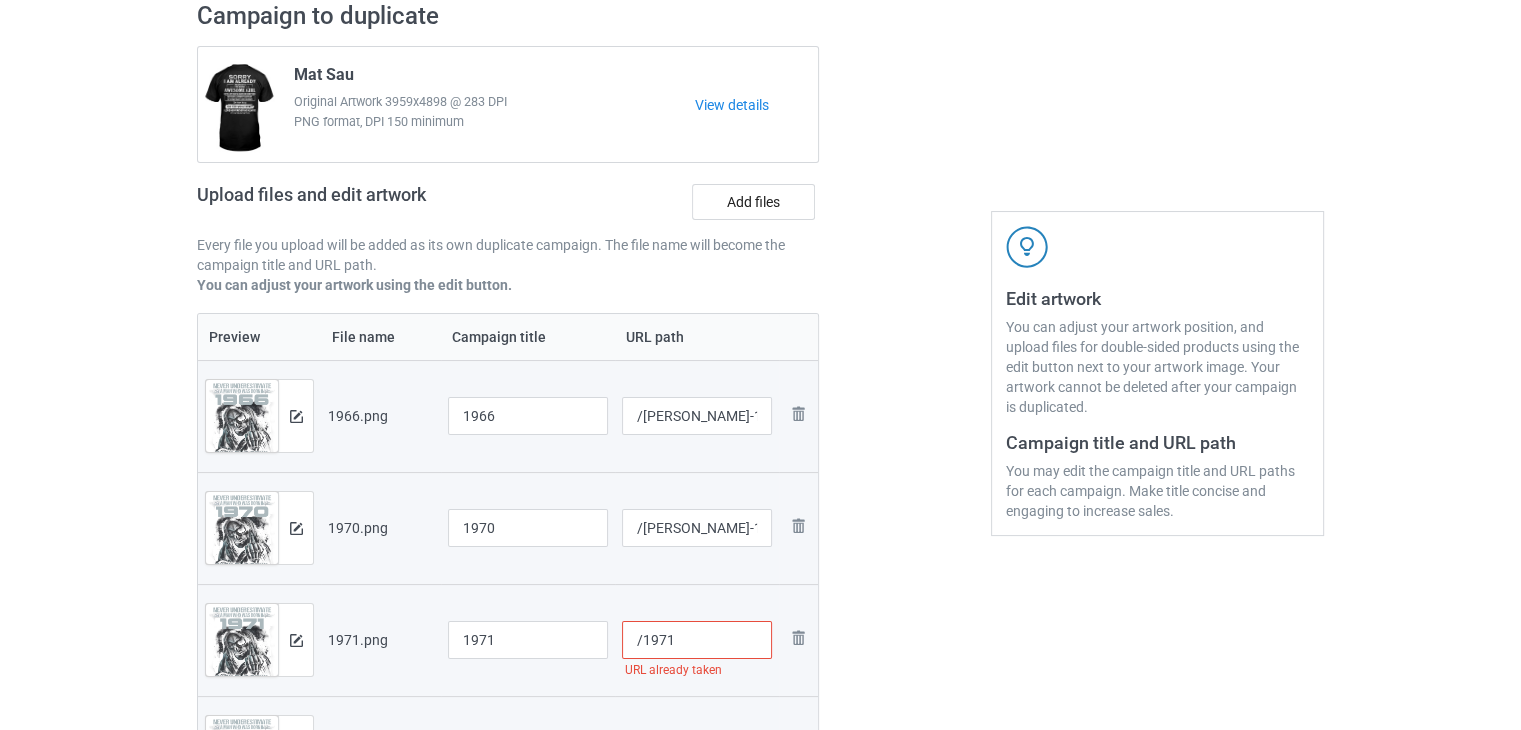 scroll, scrollTop: 253, scrollLeft: 0, axis: vertical 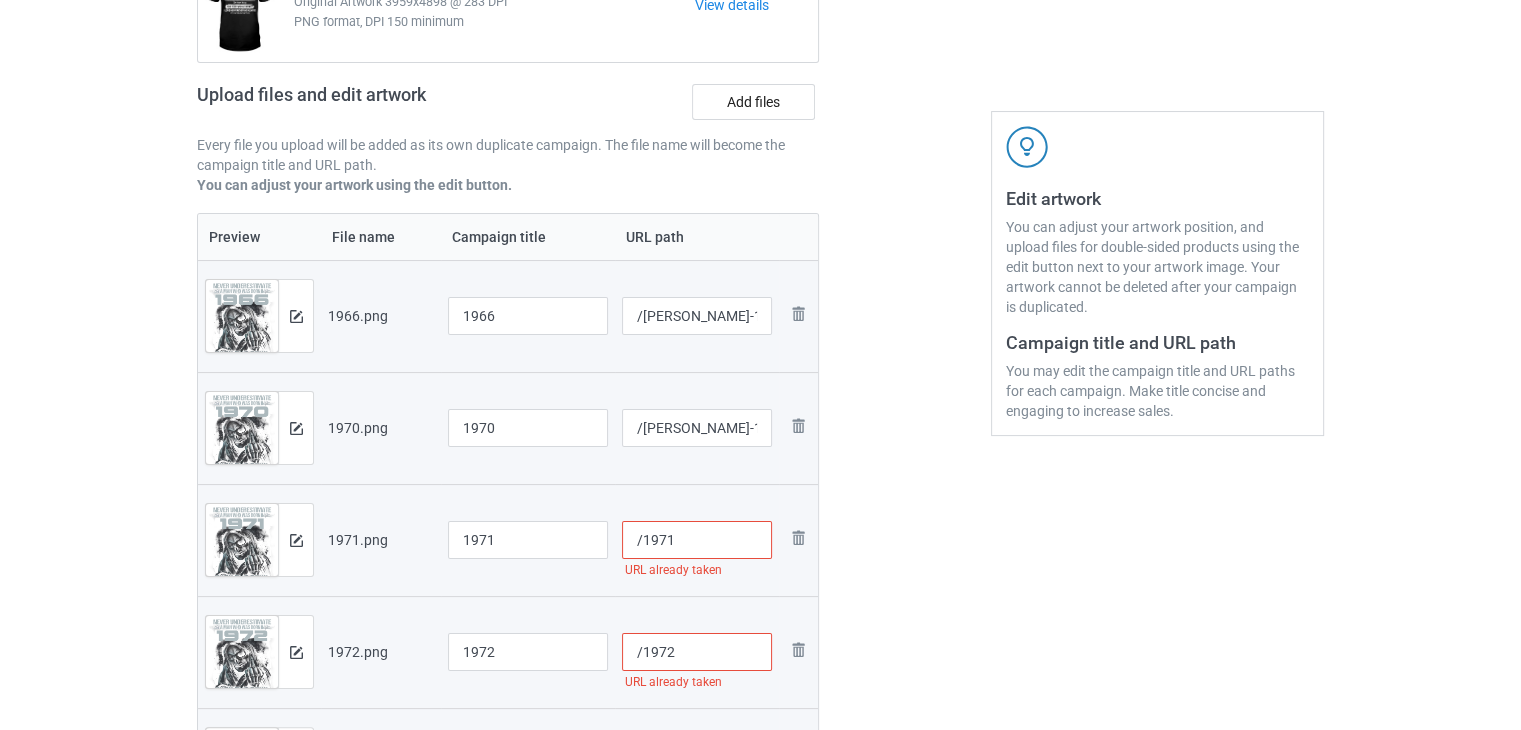 drag, startPoint x: 642, startPoint y: 534, endPoint x: 625, endPoint y: 534, distance: 17 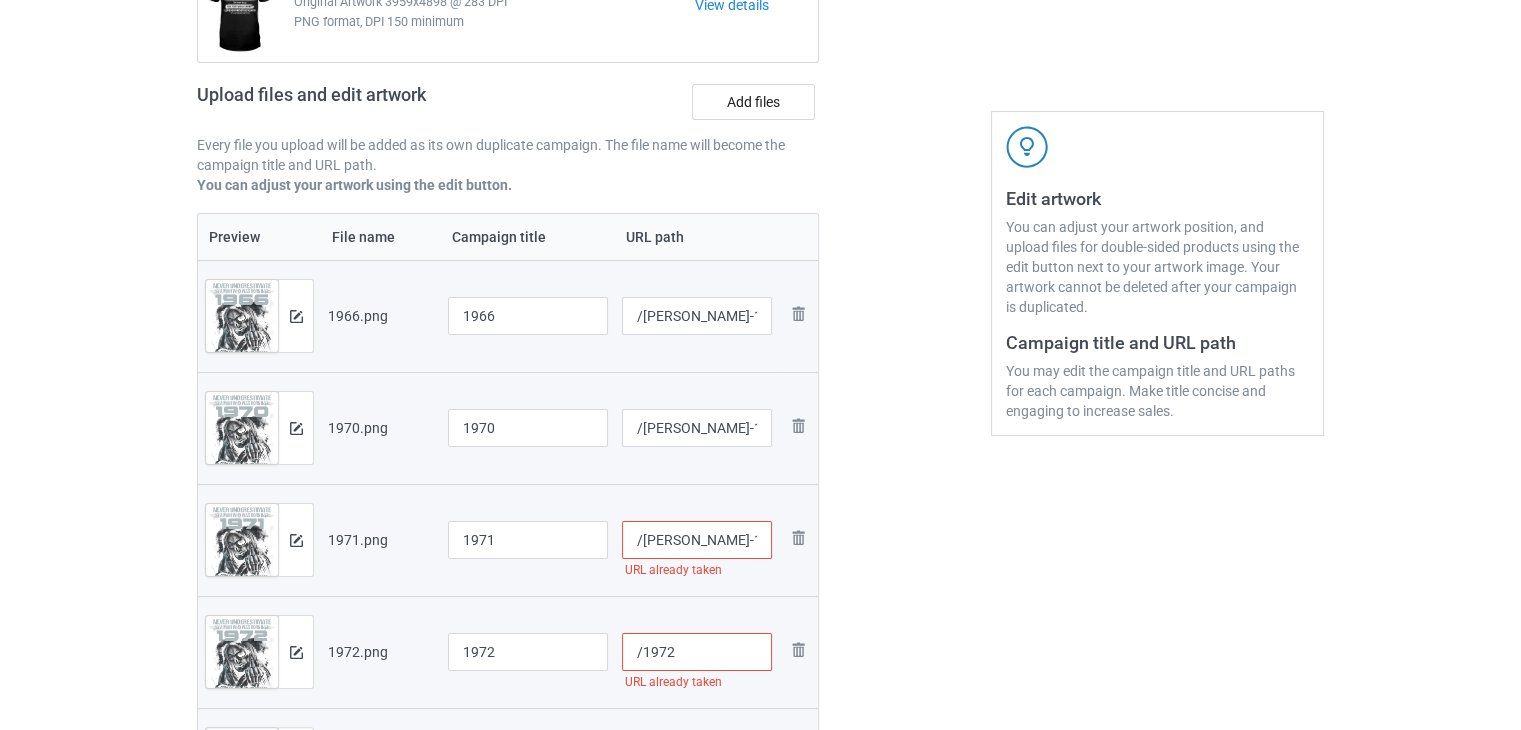 scroll, scrollTop: 353, scrollLeft: 0, axis: vertical 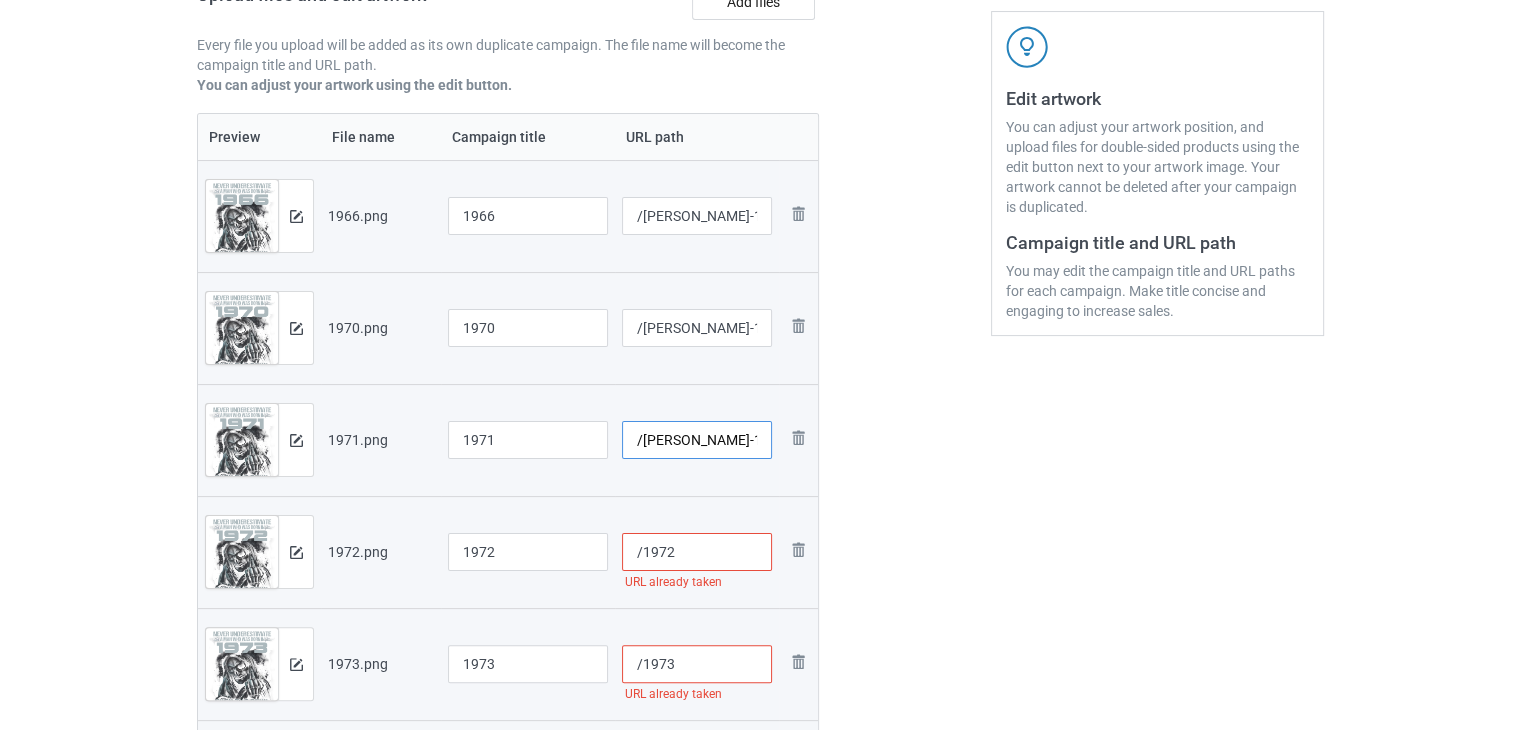type on "/[PERSON_NAME]-1971" 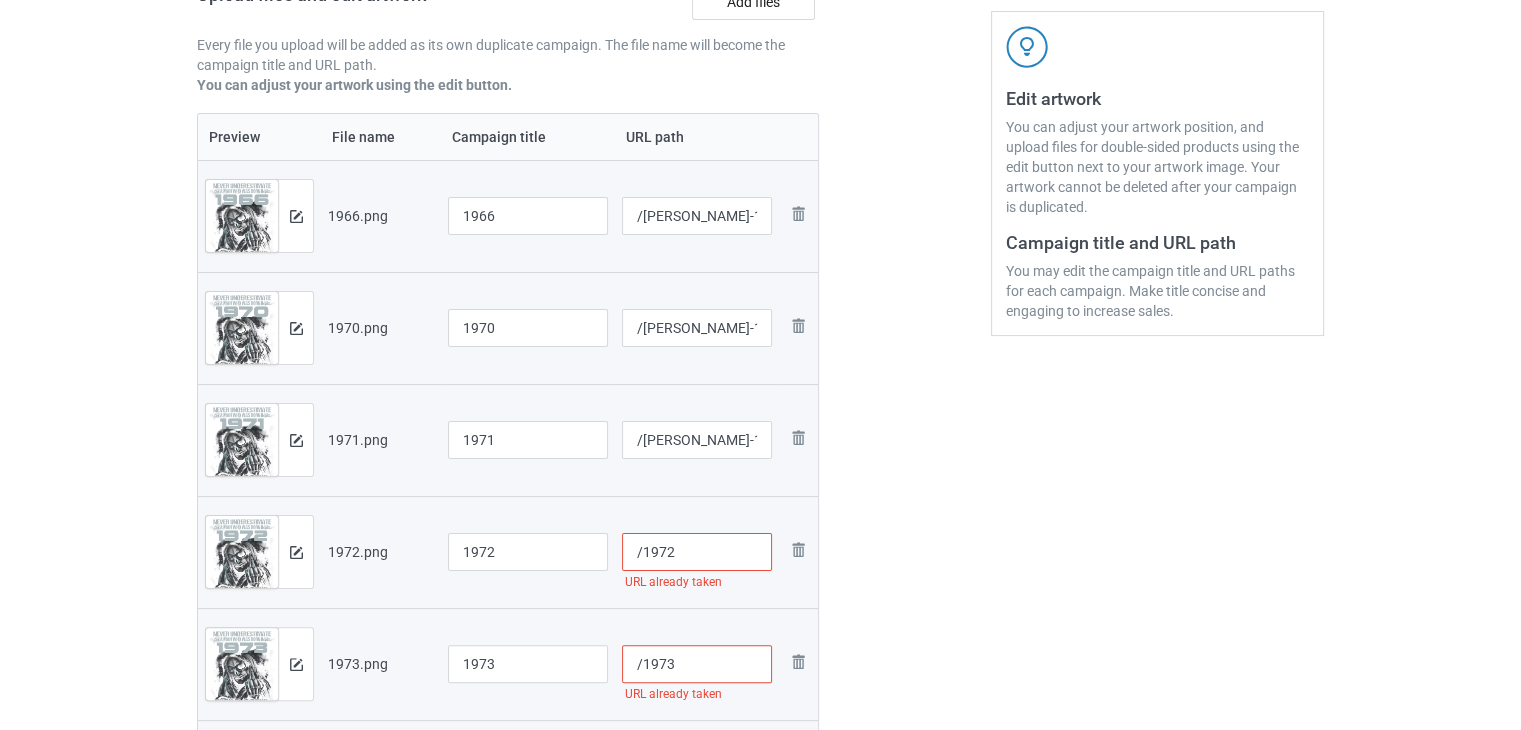 drag, startPoint x: 644, startPoint y: 549, endPoint x: 632, endPoint y: 549, distance: 12 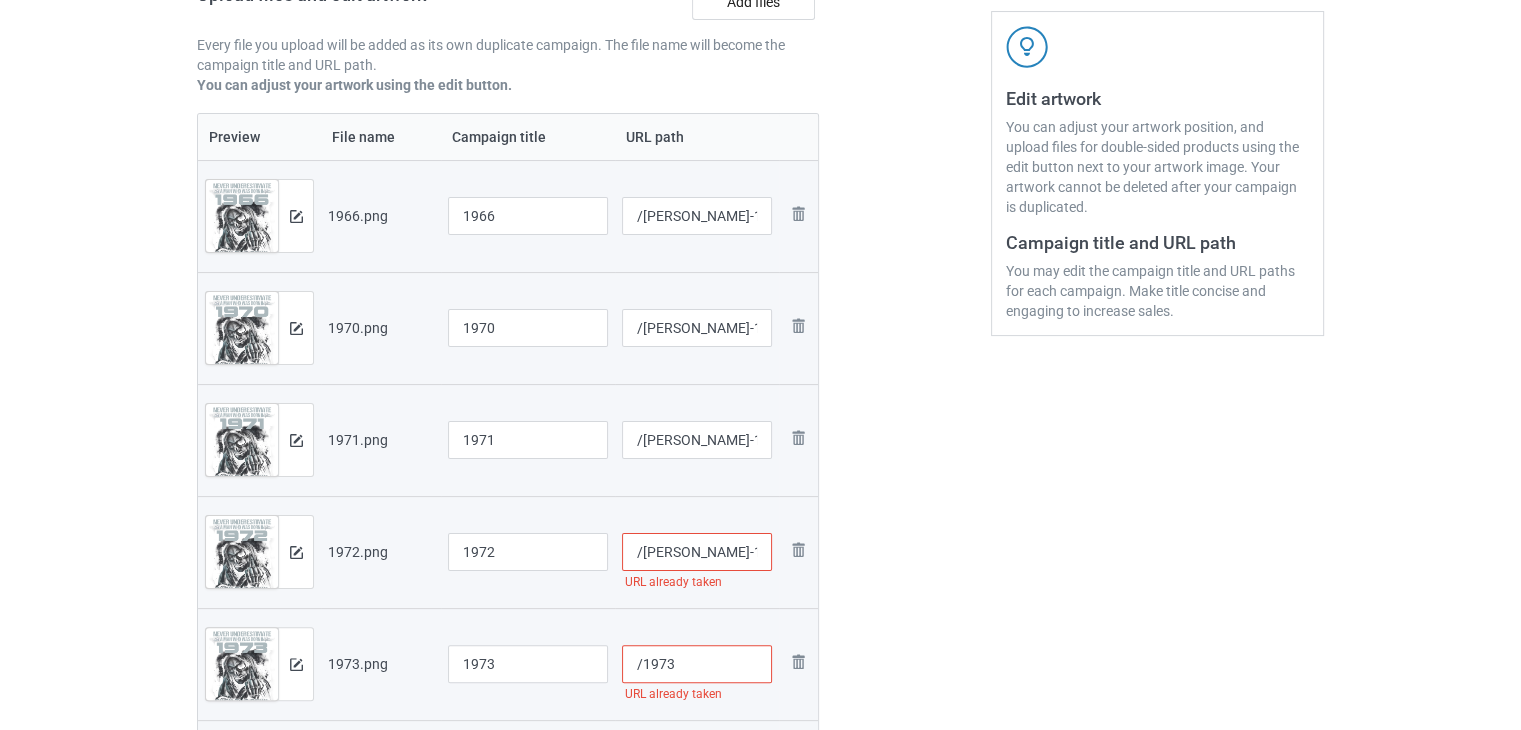 type on "/[PERSON_NAME]-1972" 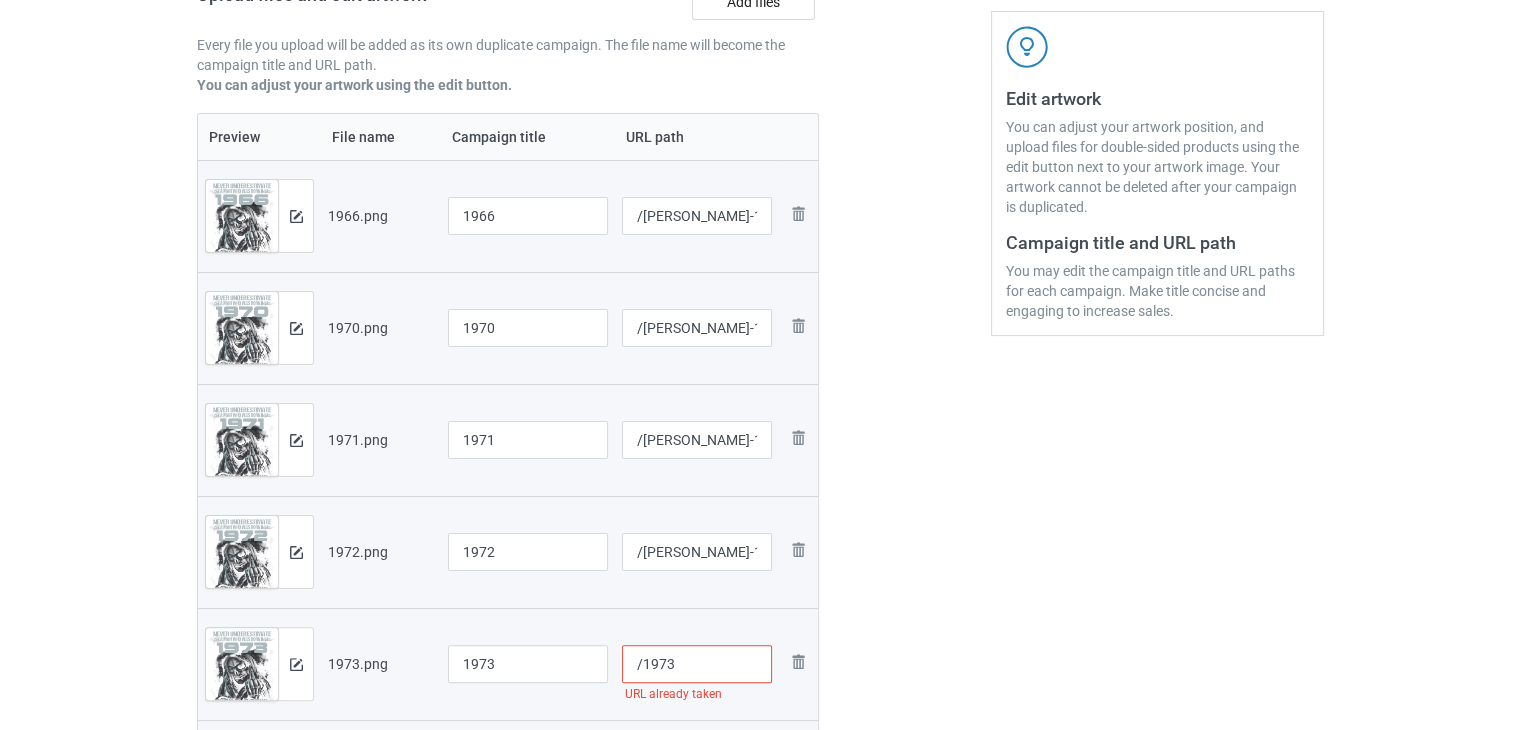 scroll, scrollTop: 553, scrollLeft: 0, axis: vertical 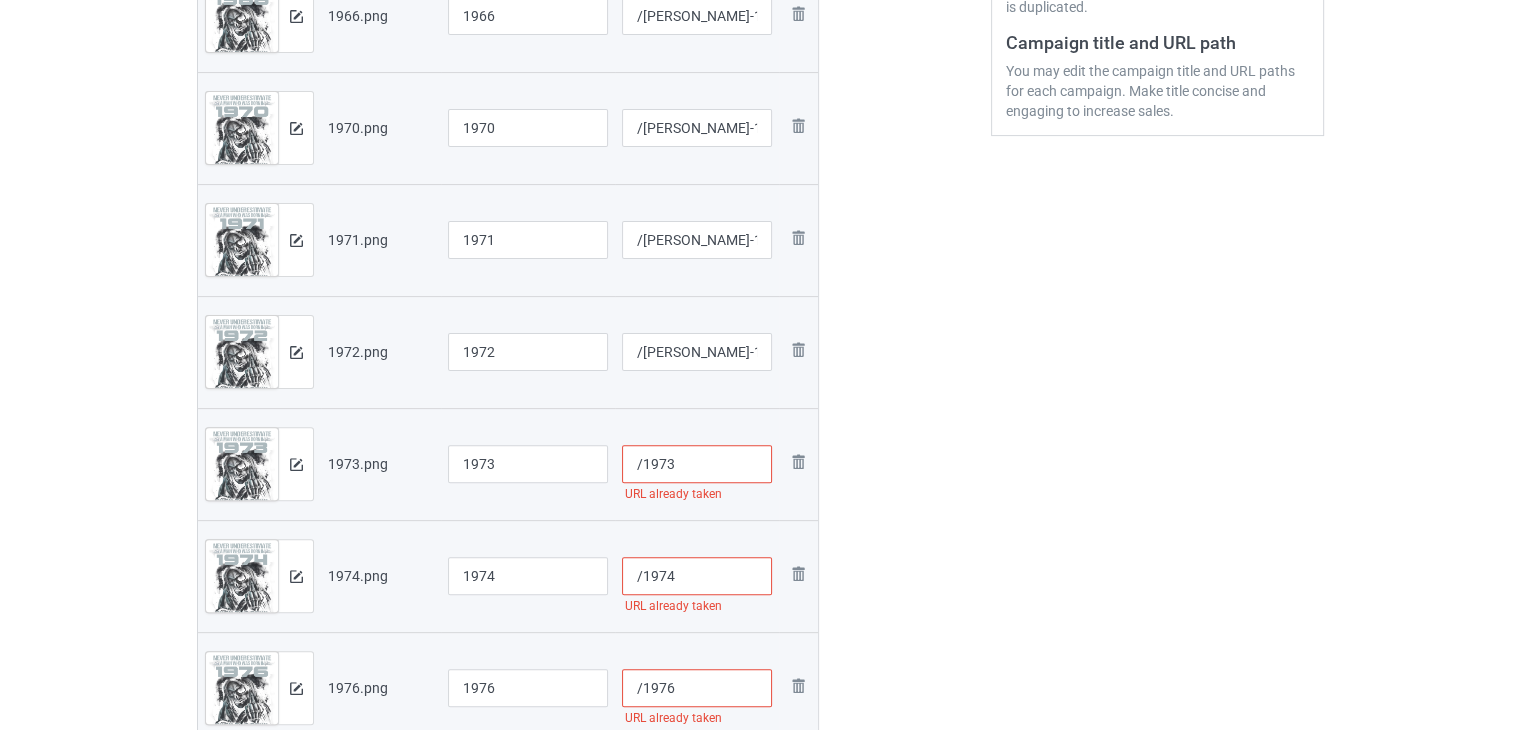 drag, startPoint x: 640, startPoint y: 461, endPoint x: 627, endPoint y: 461, distance: 13 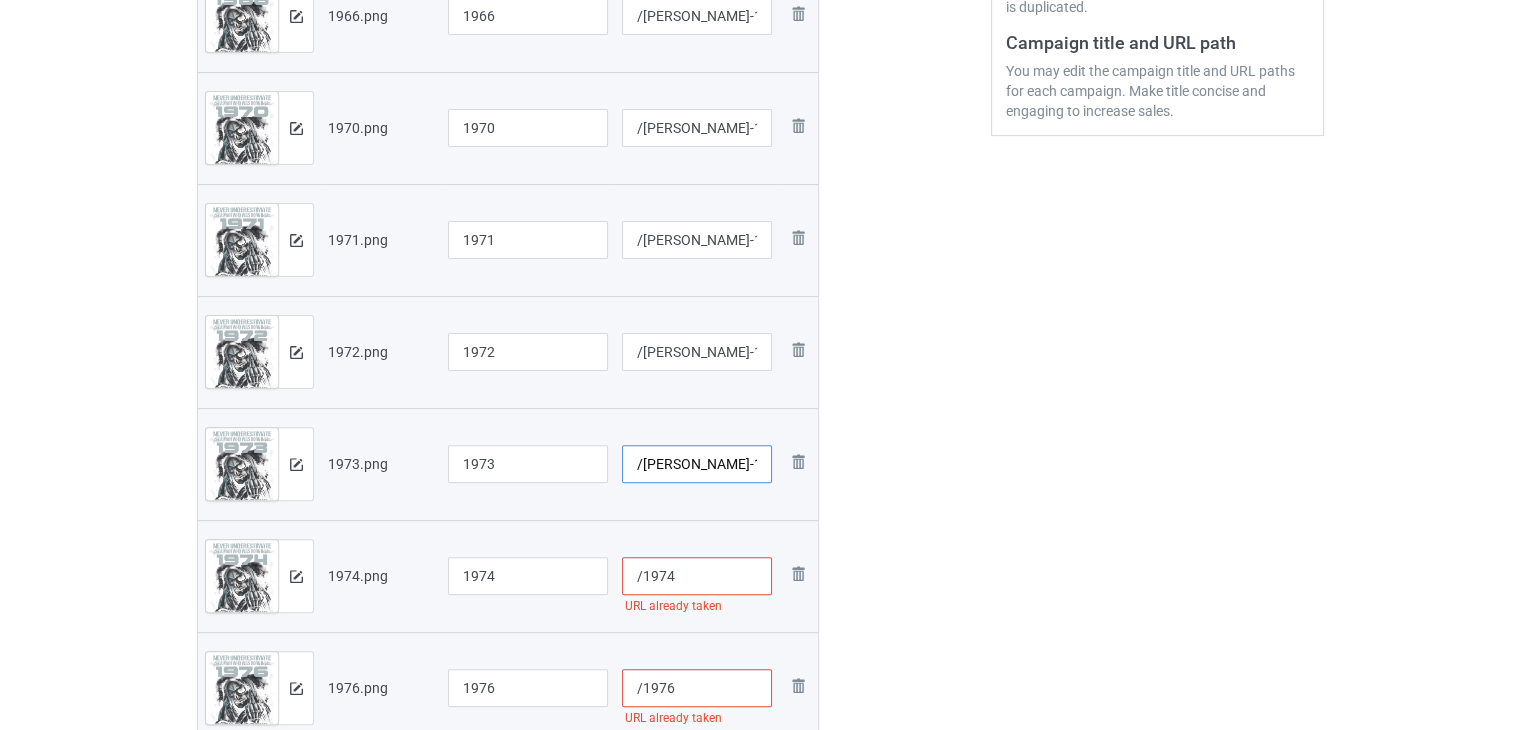 type on "/[PERSON_NAME]-1973" 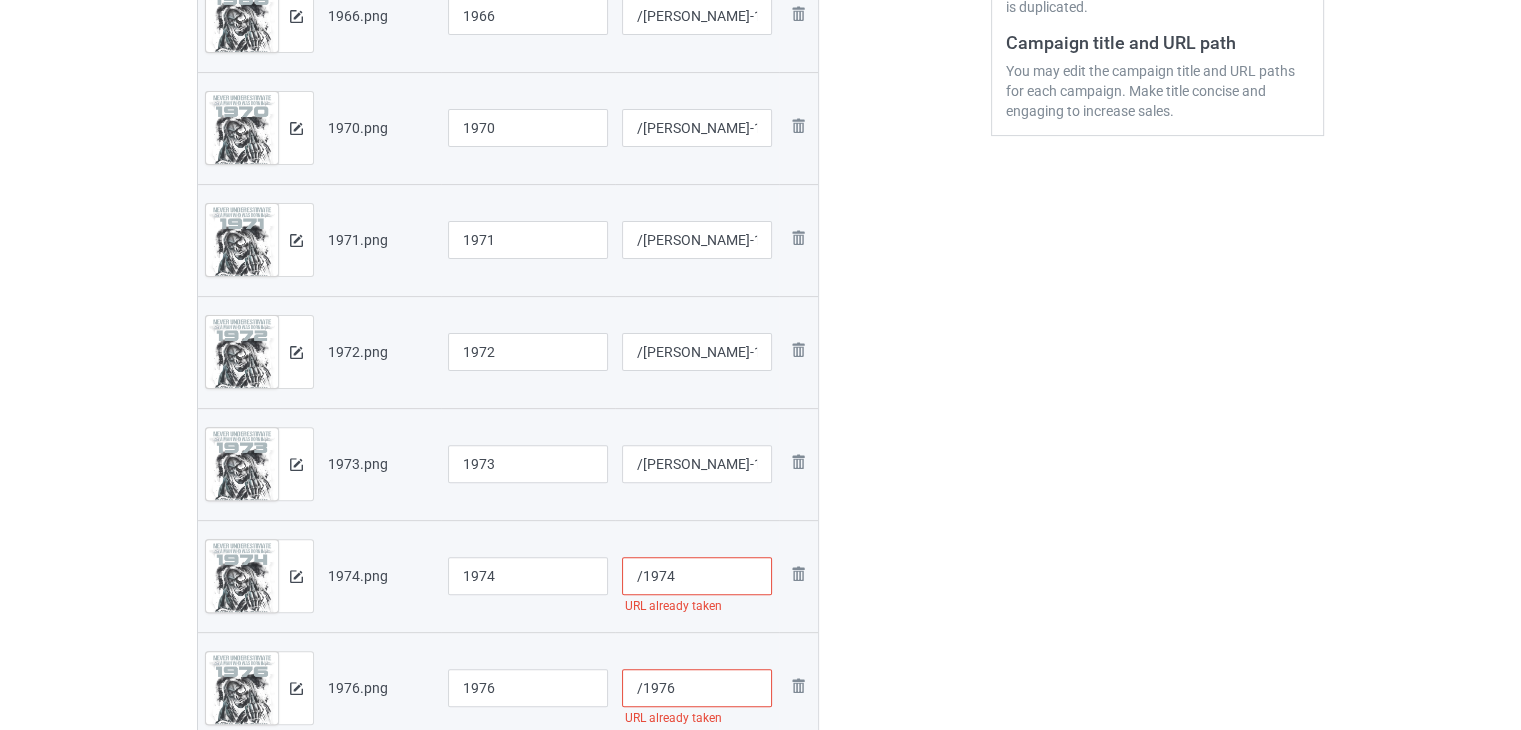 click on "/1974" at bounding box center (697, 576) 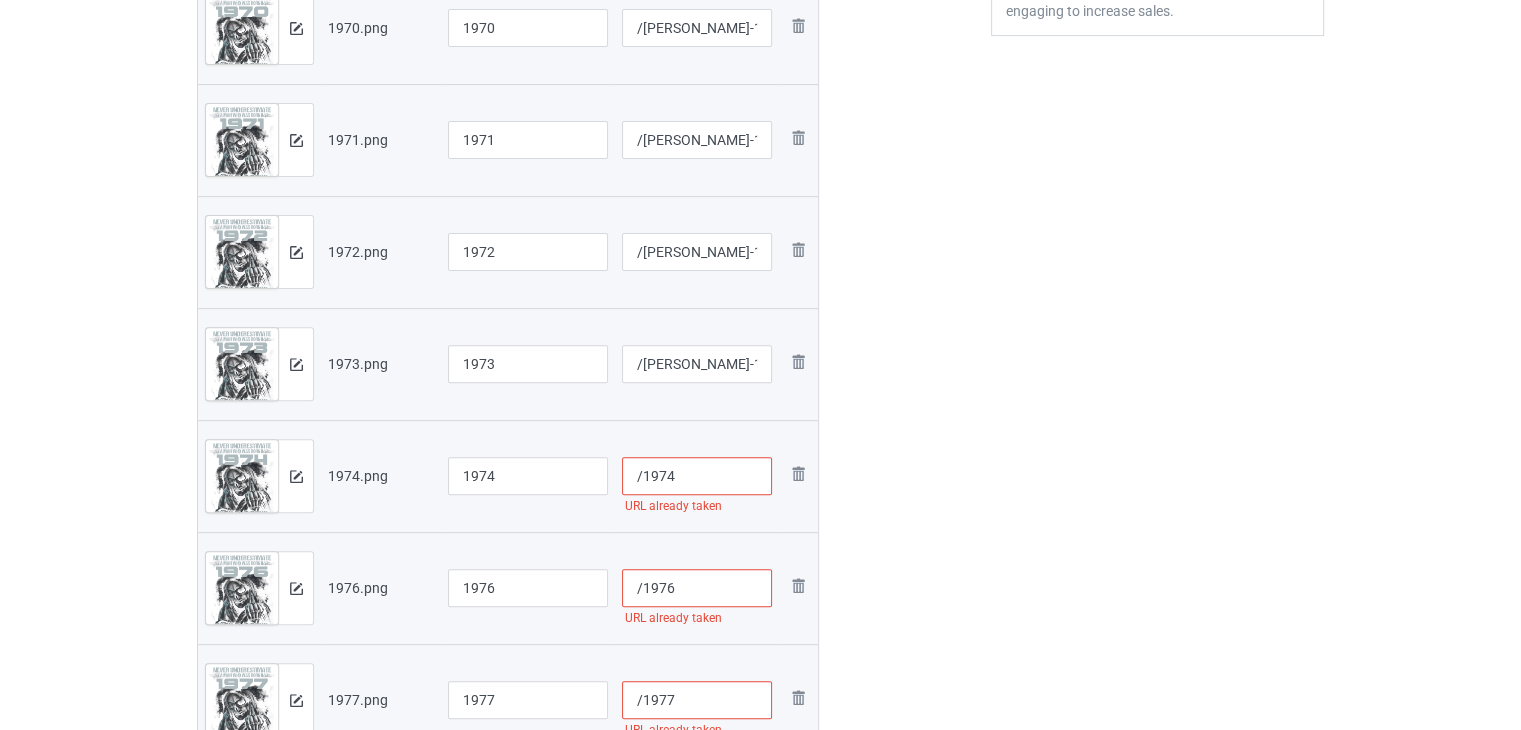 scroll, scrollTop: 753, scrollLeft: 0, axis: vertical 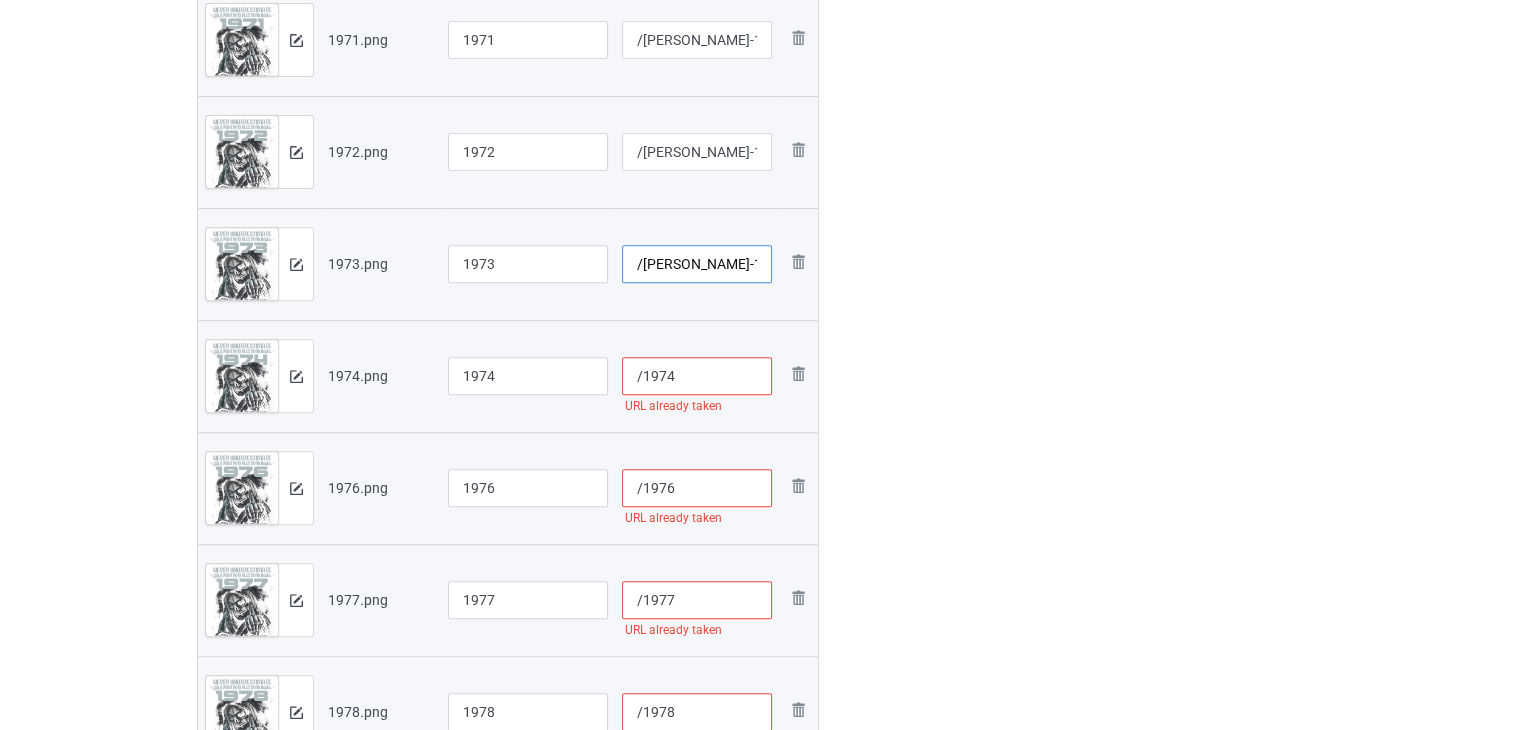 drag, startPoint x: 671, startPoint y: 267, endPoint x: 643, endPoint y: 265, distance: 28.071337 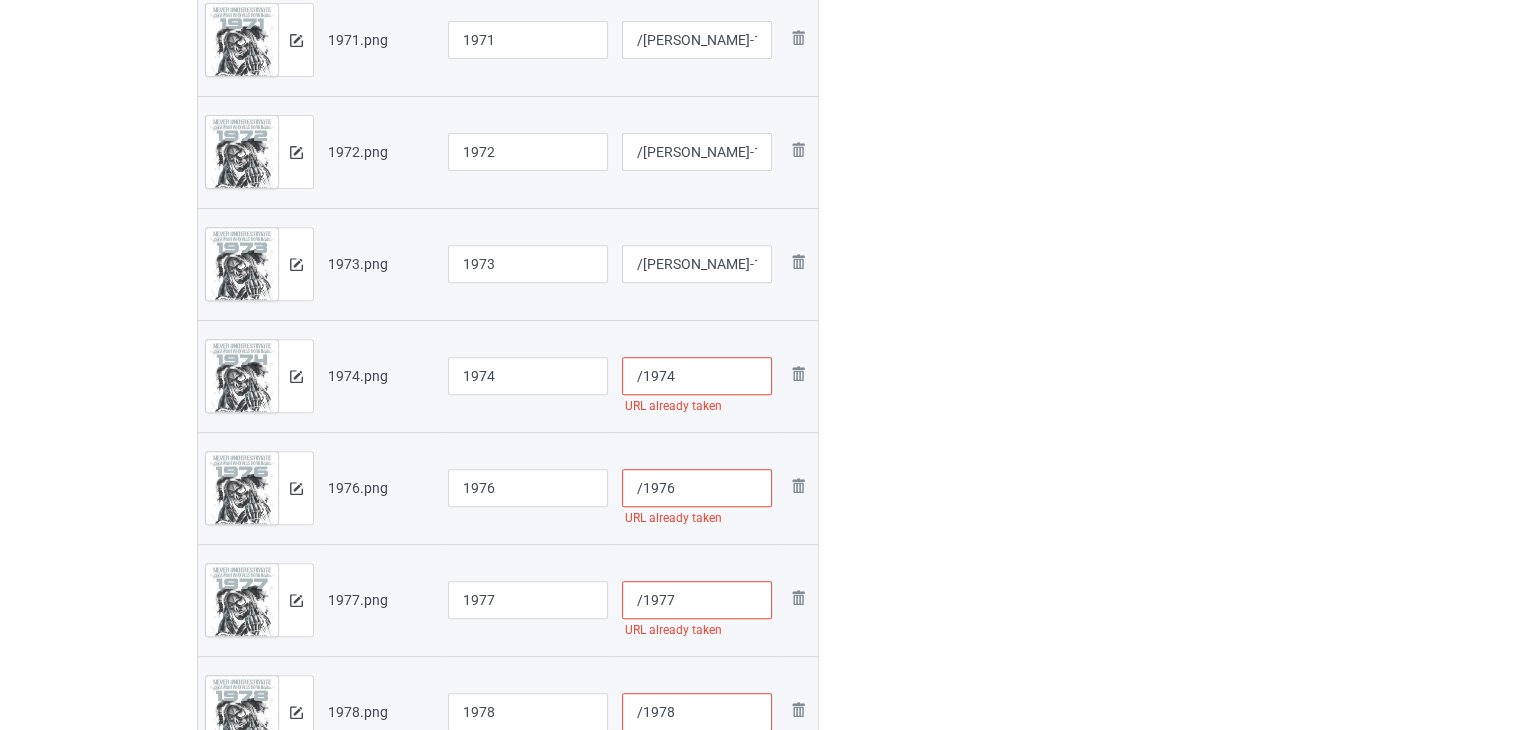 drag, startPoint x: 640, startPoint y: 376, endPoint x: 628, endPoint y: 373, distance: 12.369317 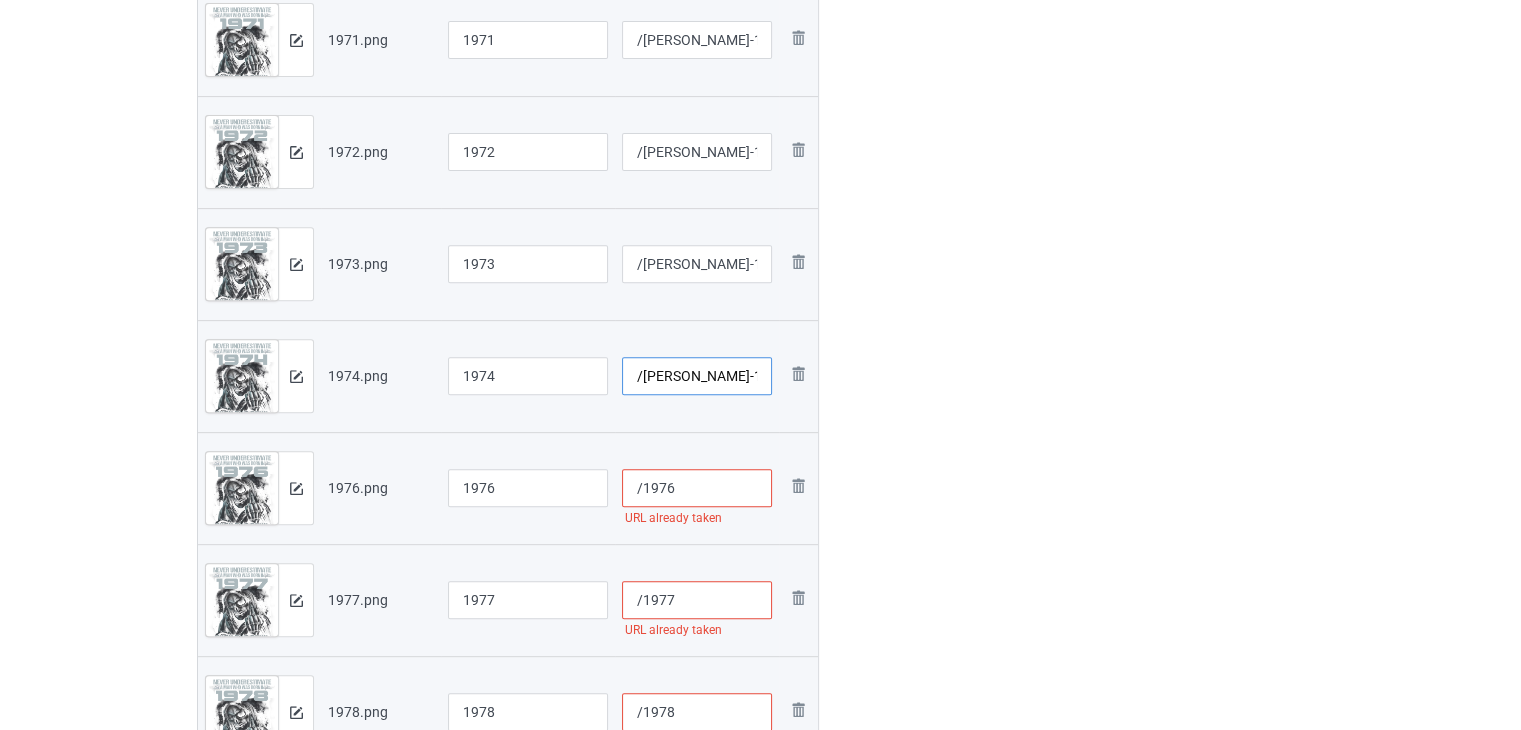 type on "/[PERSON_NAME]-1974" 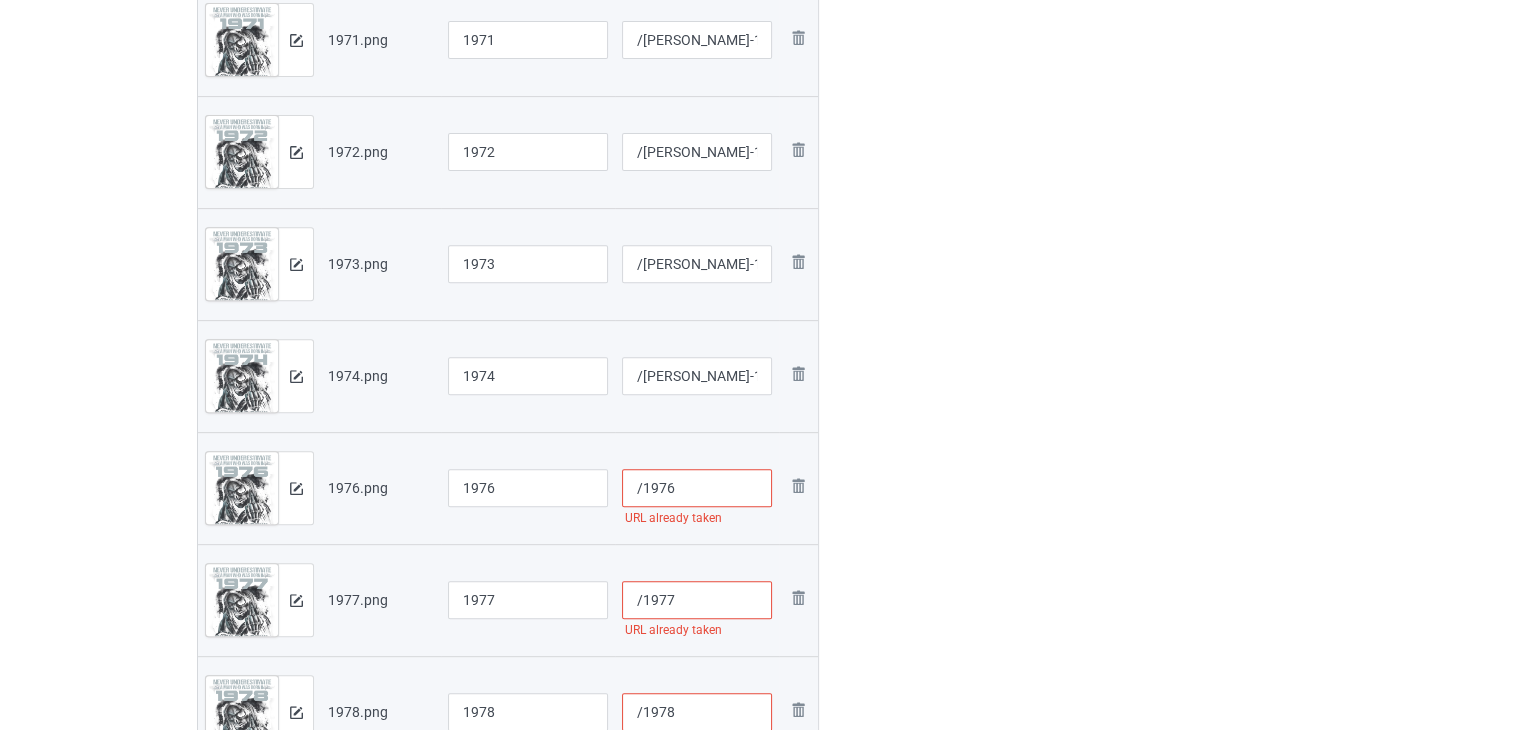 drag, startPoint x: 642, startPoint y: 485, endPoint x: 624, endPoint y: 485, distance: 18 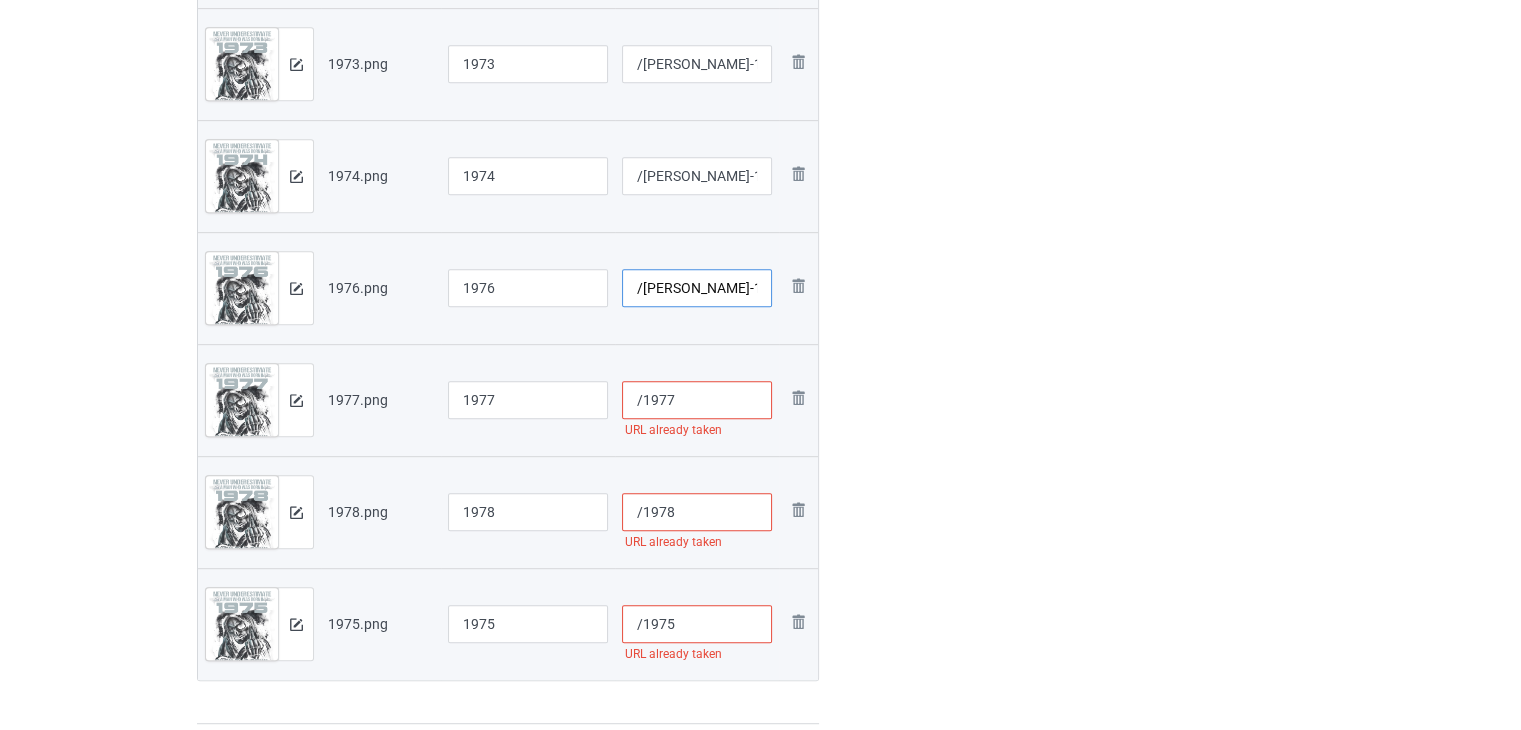 scroll, scrollTop: 1053, scrollLeft: 0, axis: vertical 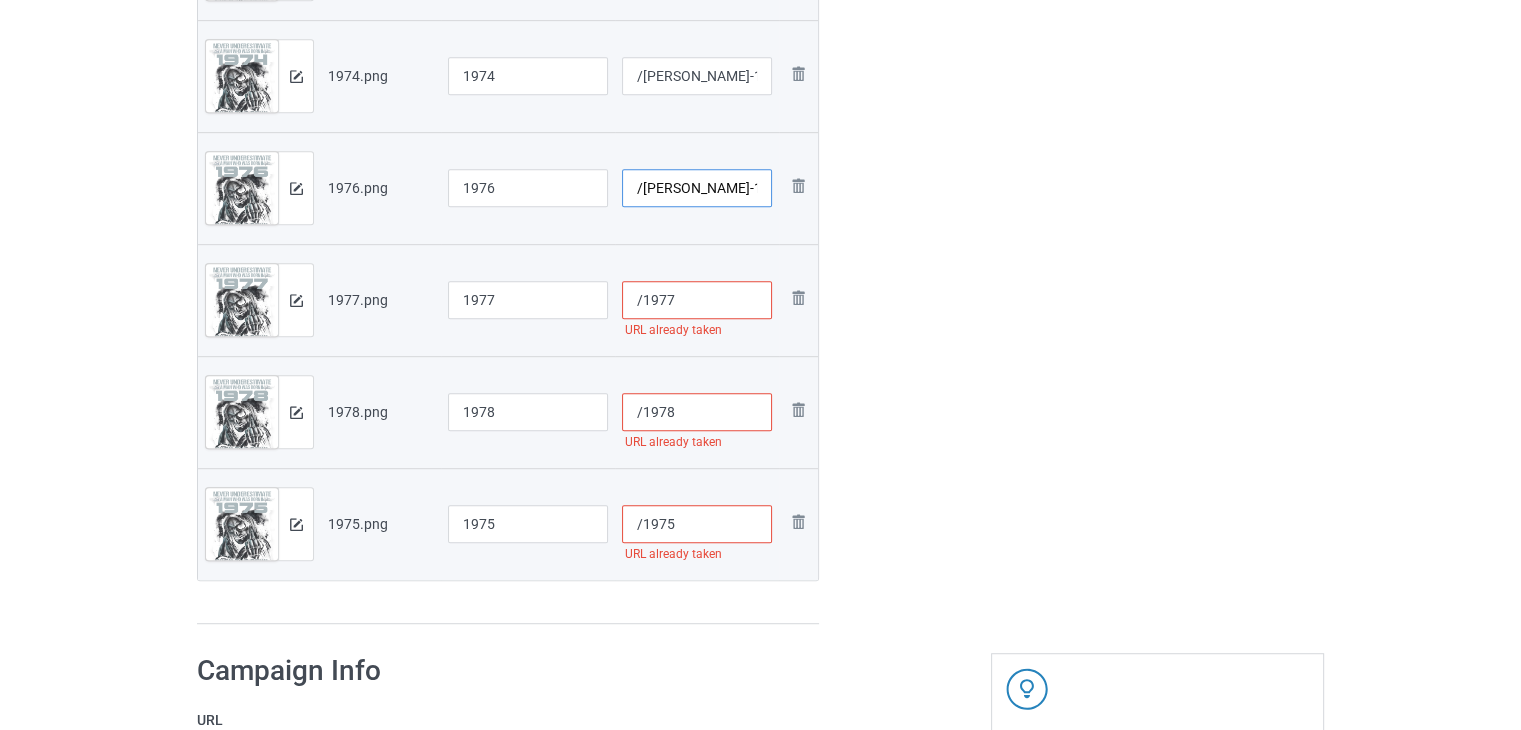 type on "/[PERSON_NAME]-1976" 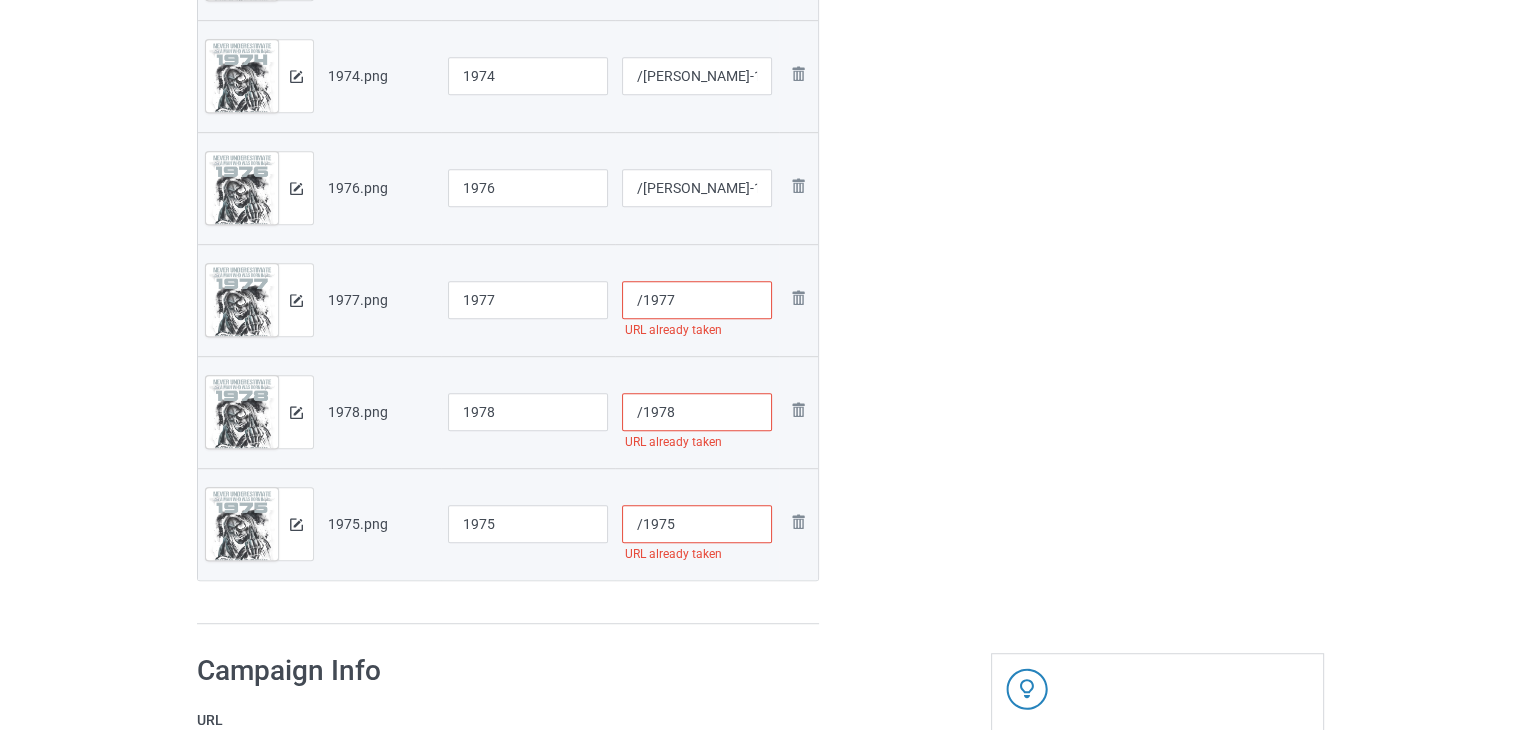 drag, startPoint x: 640, startPoint y: 304, endPoint x: 623, endPoint y: 304, distance: 17 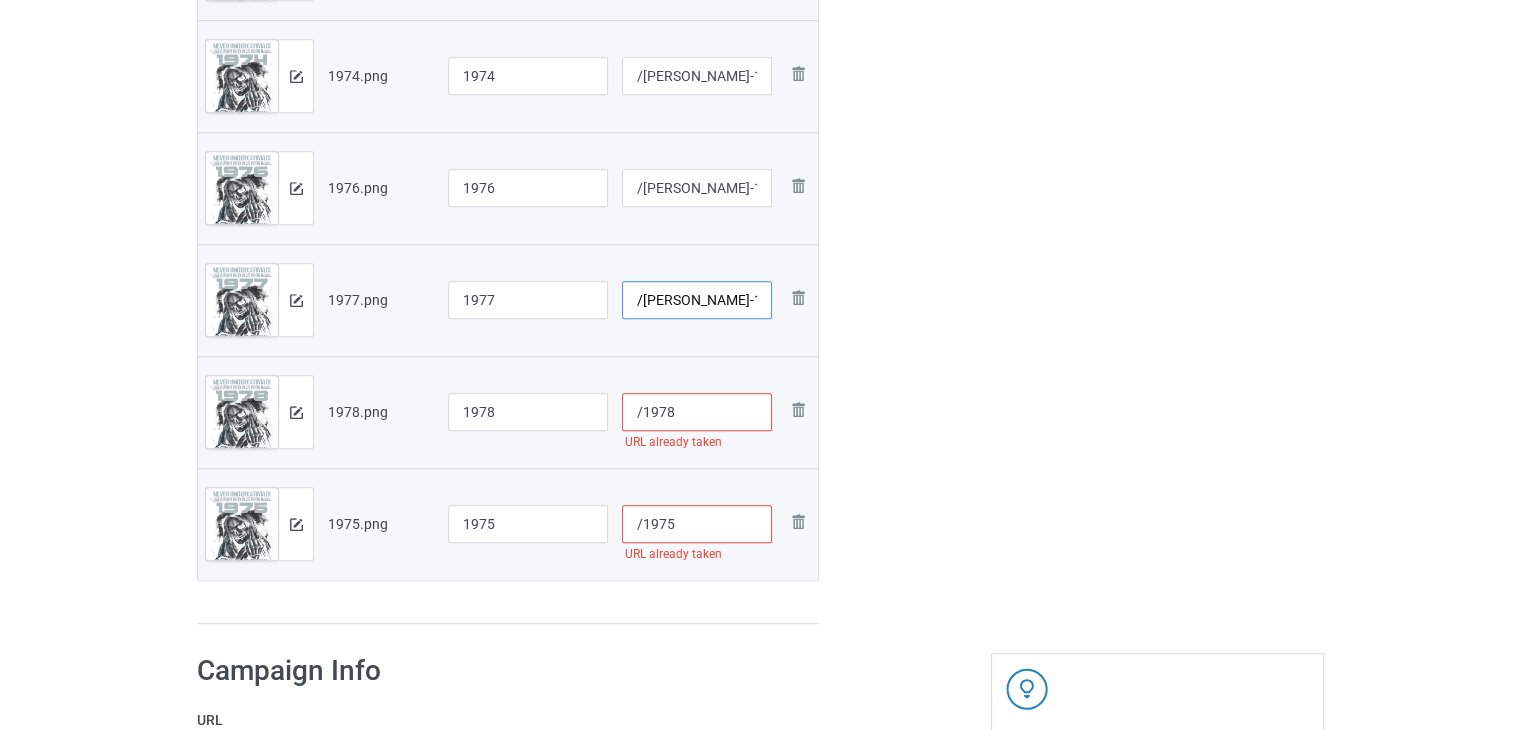 type on "/[PERSON_NAME]-1977" 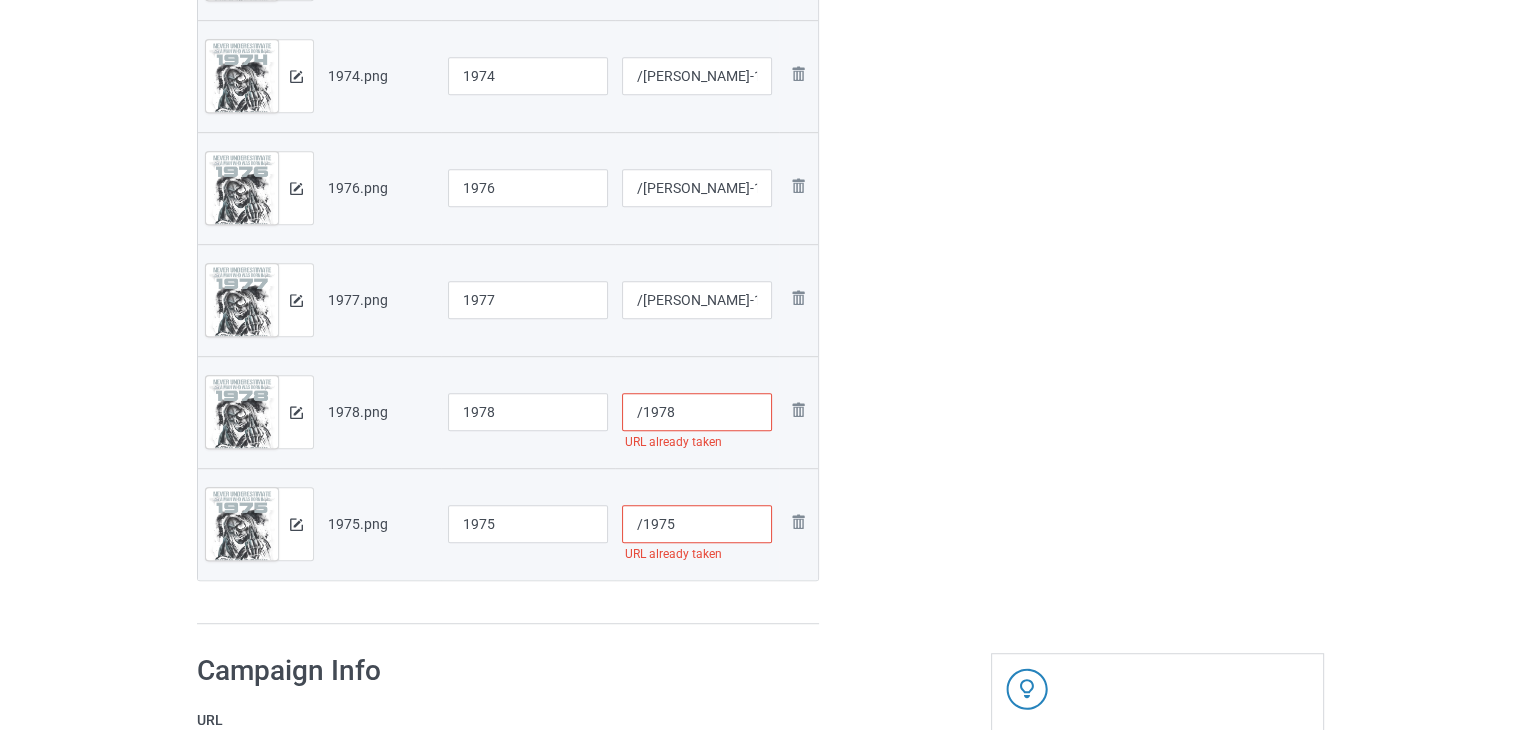 drag, startPoint x: 640, startPoint y: 417, endPoint x: 622, endPoint y: 414, distance: 18.248287 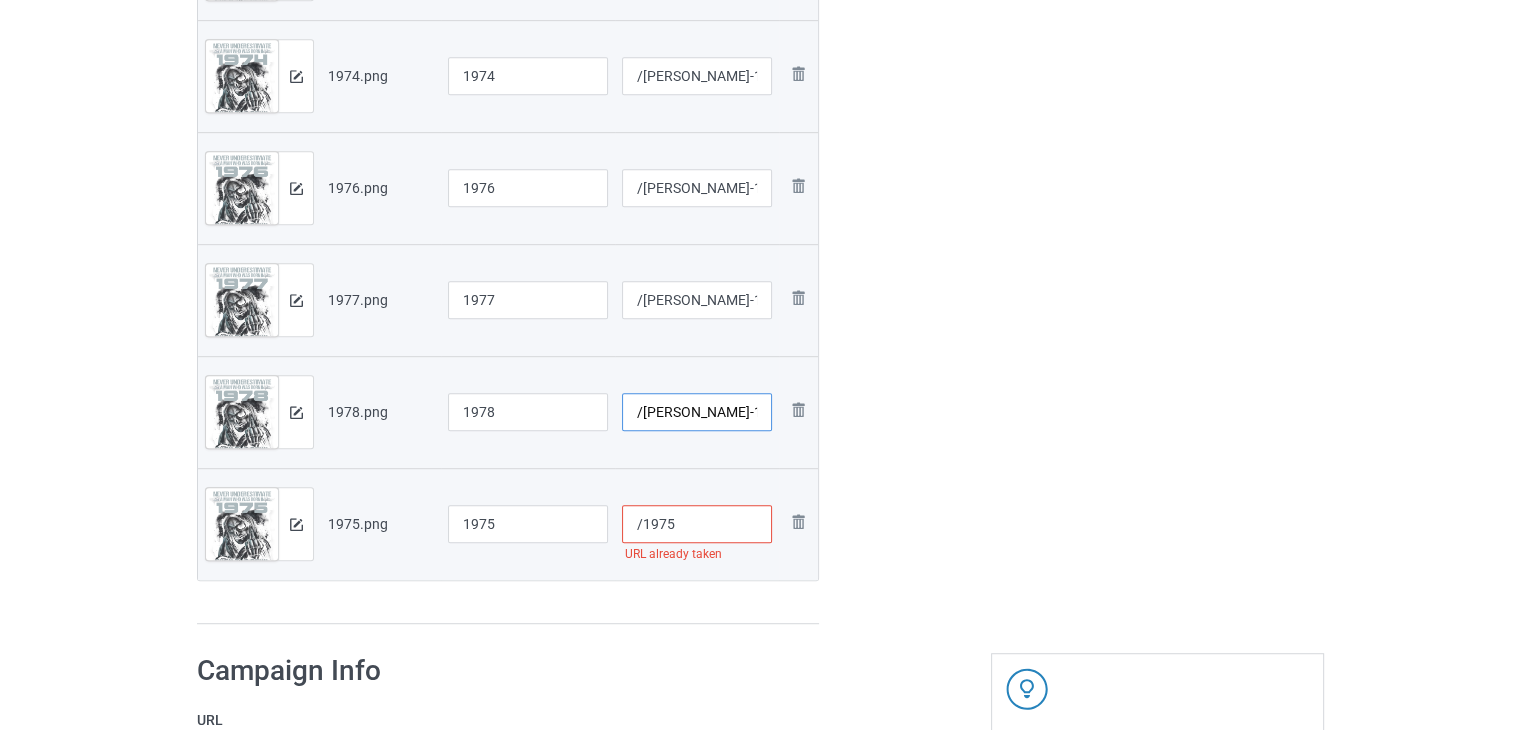 type on "/[PERSON_NAME]-1978" 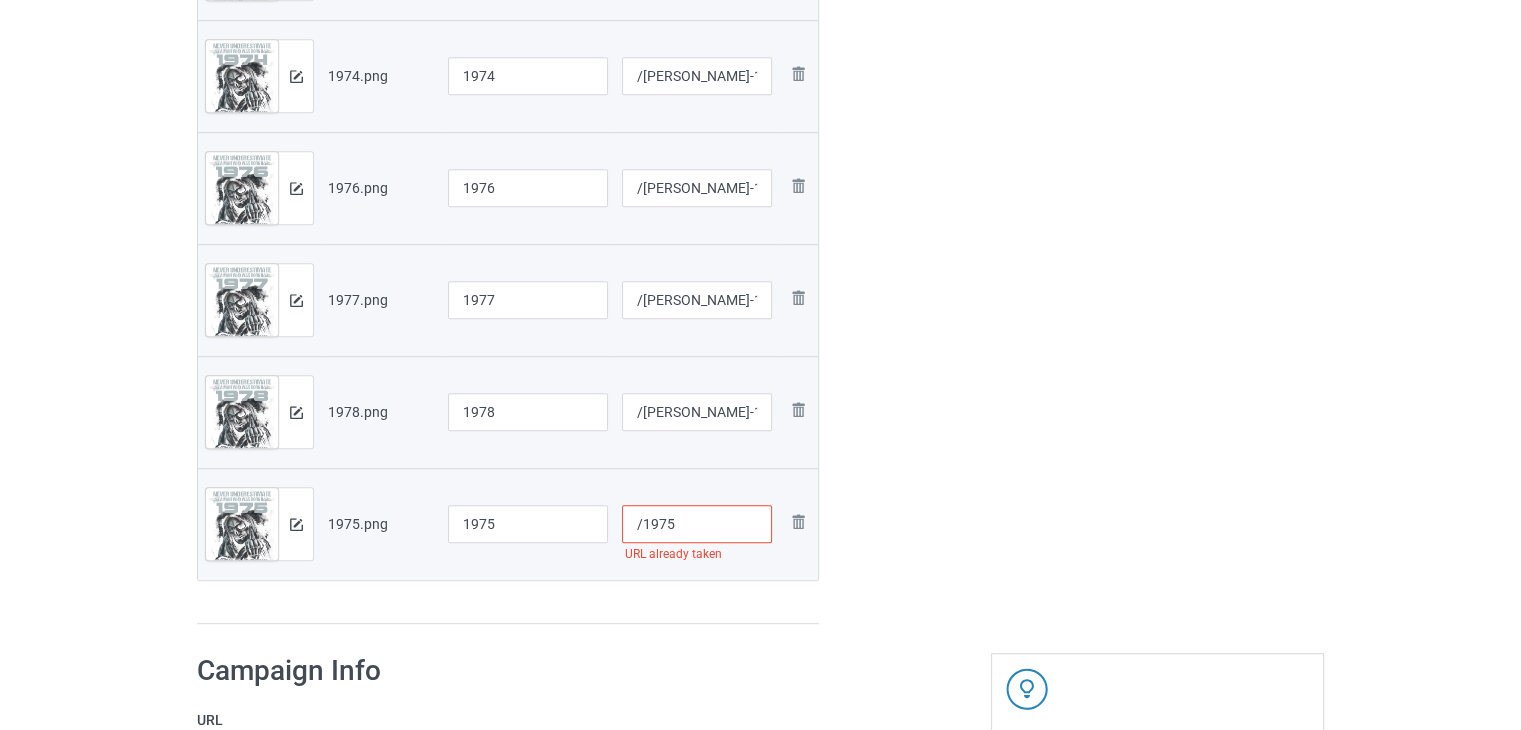 drag, startPoint x: 642, startPoint y: 518, endPoint x: 628, endPoint y: 517, distance: 14.035668 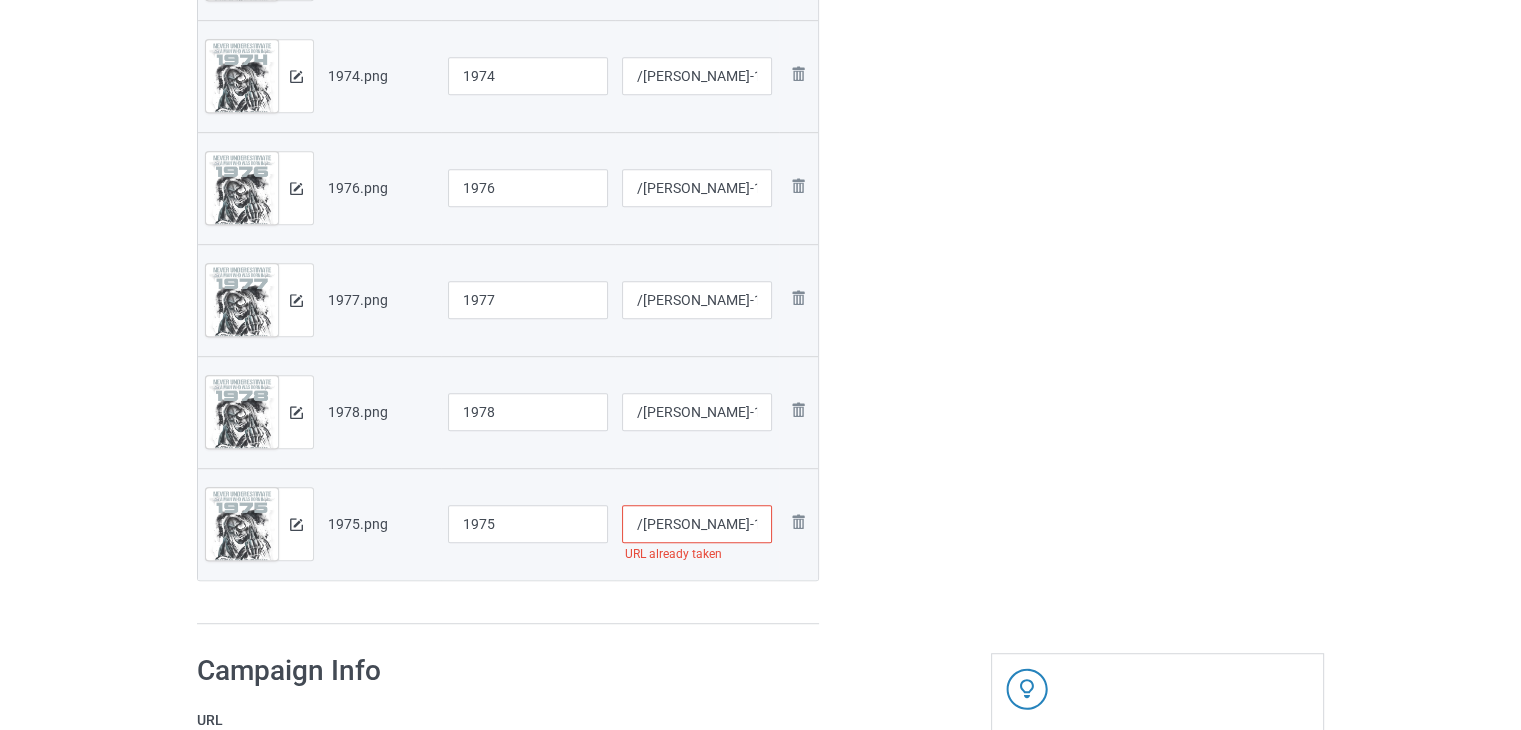 type on "/[PERSON_NAME]-1975" 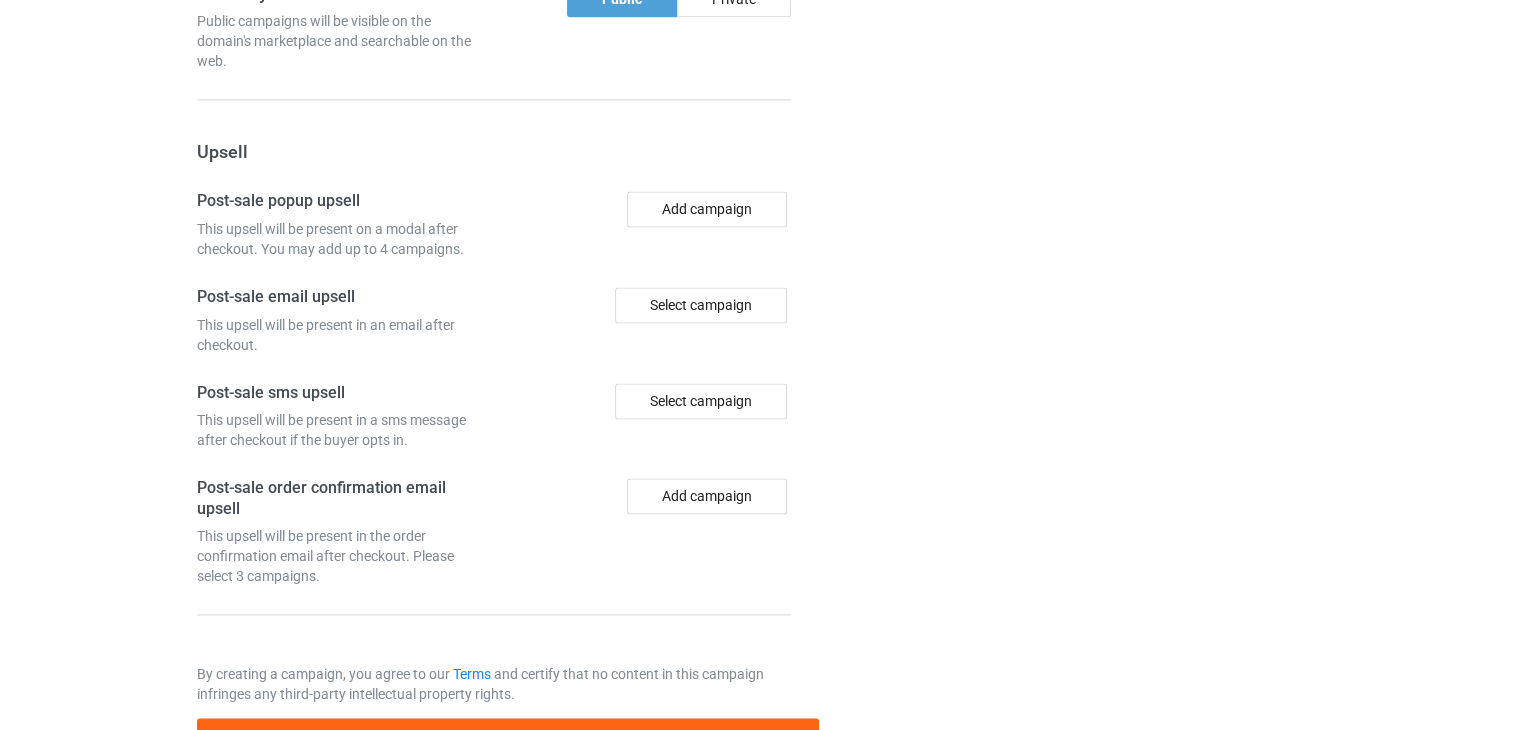 scroll, scrollTop: 2820, scrollLeft: 0, axis: vertical 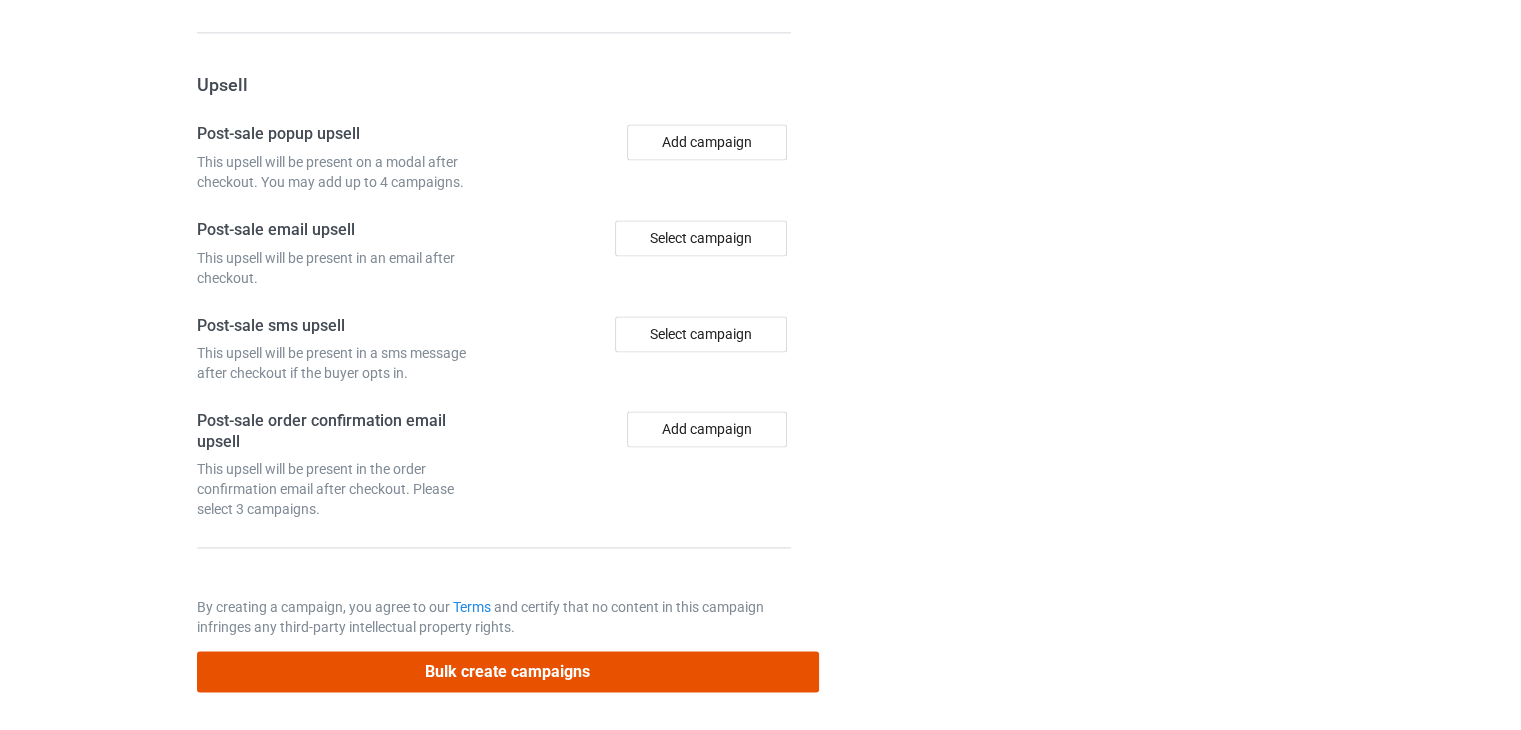 click on "Bulk create campaigns" at bounding box center [508, 671] 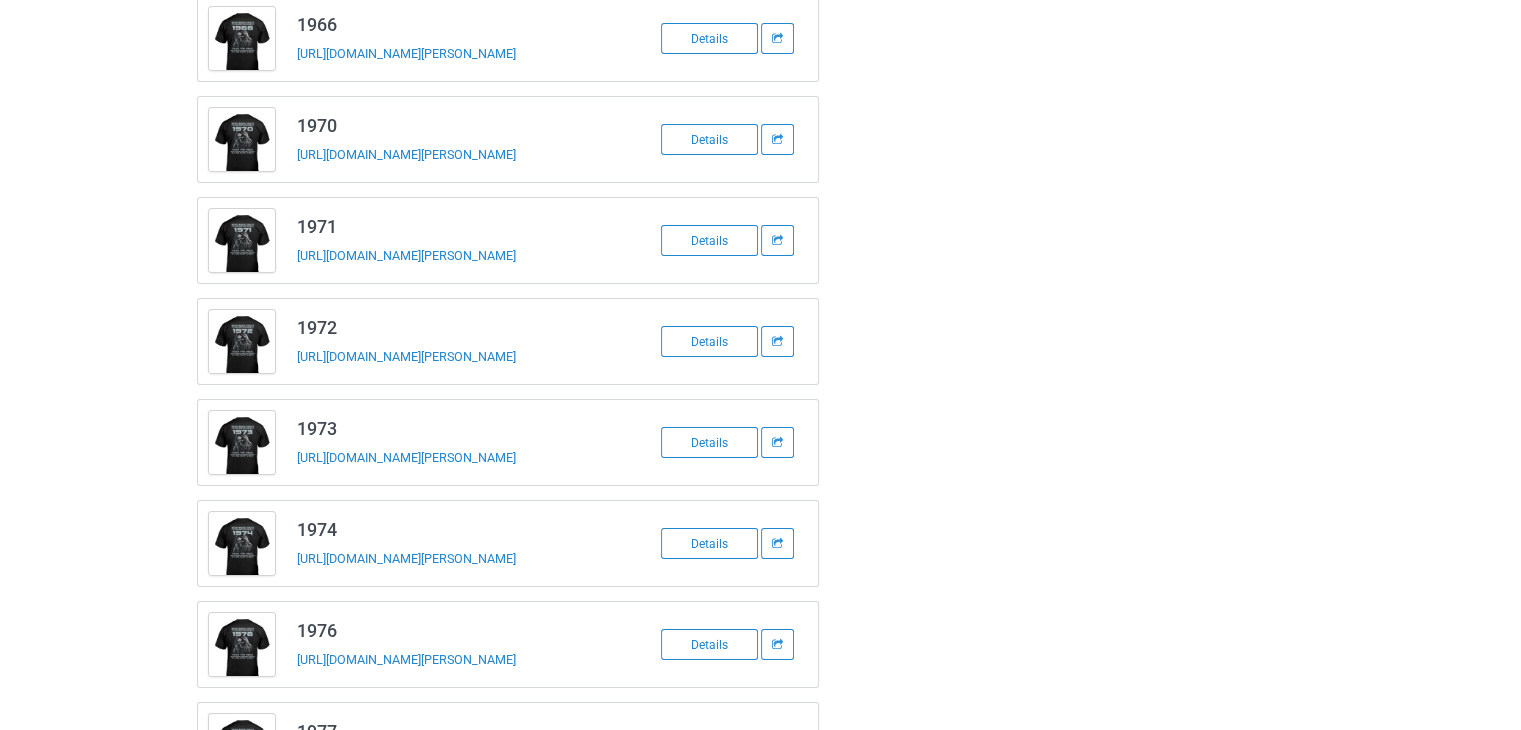 scroll, scrollTop: 0, scrollLeft: 0, axis: both 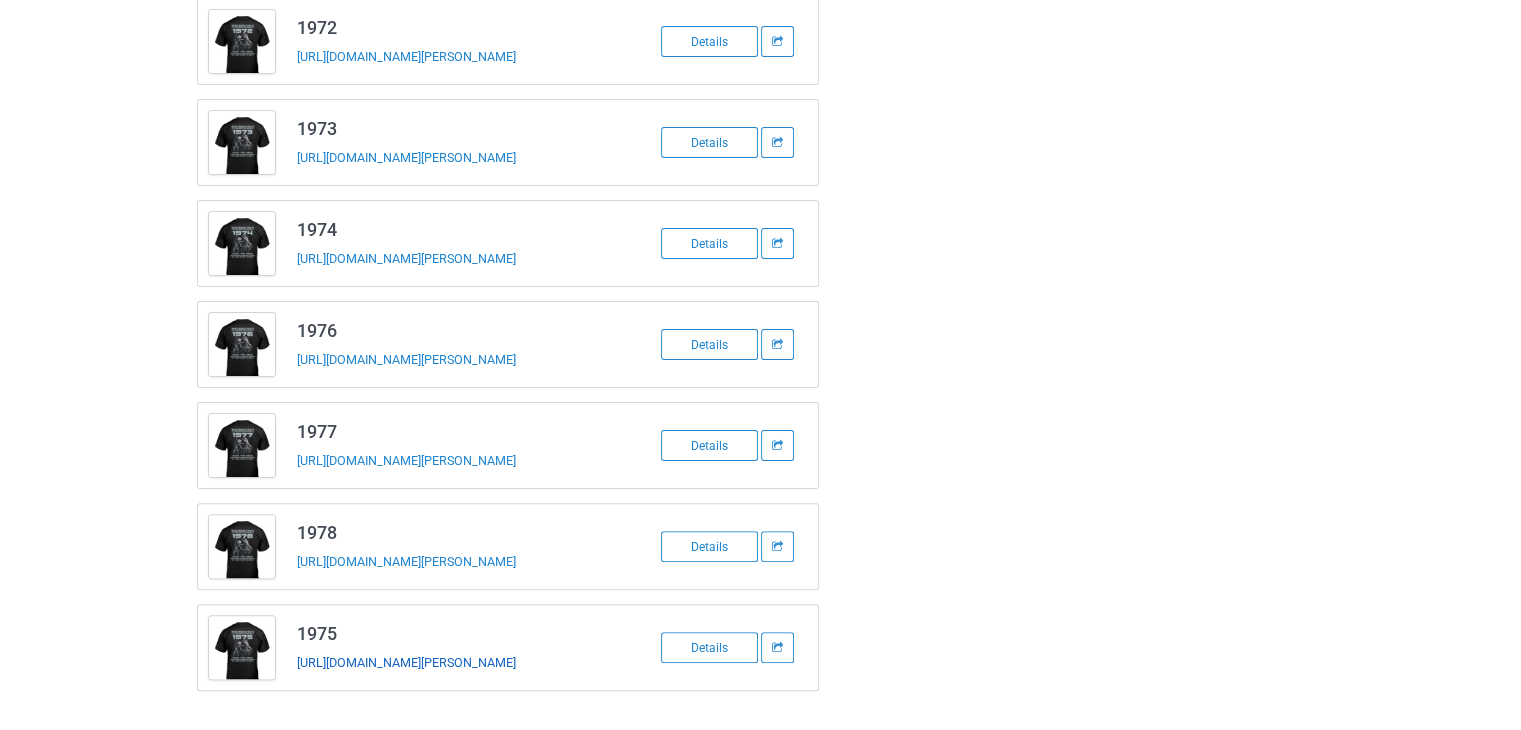 click on "[URL][DOMAIN_NAME][PERSON_NAME]" at bounding box center (406, 662) 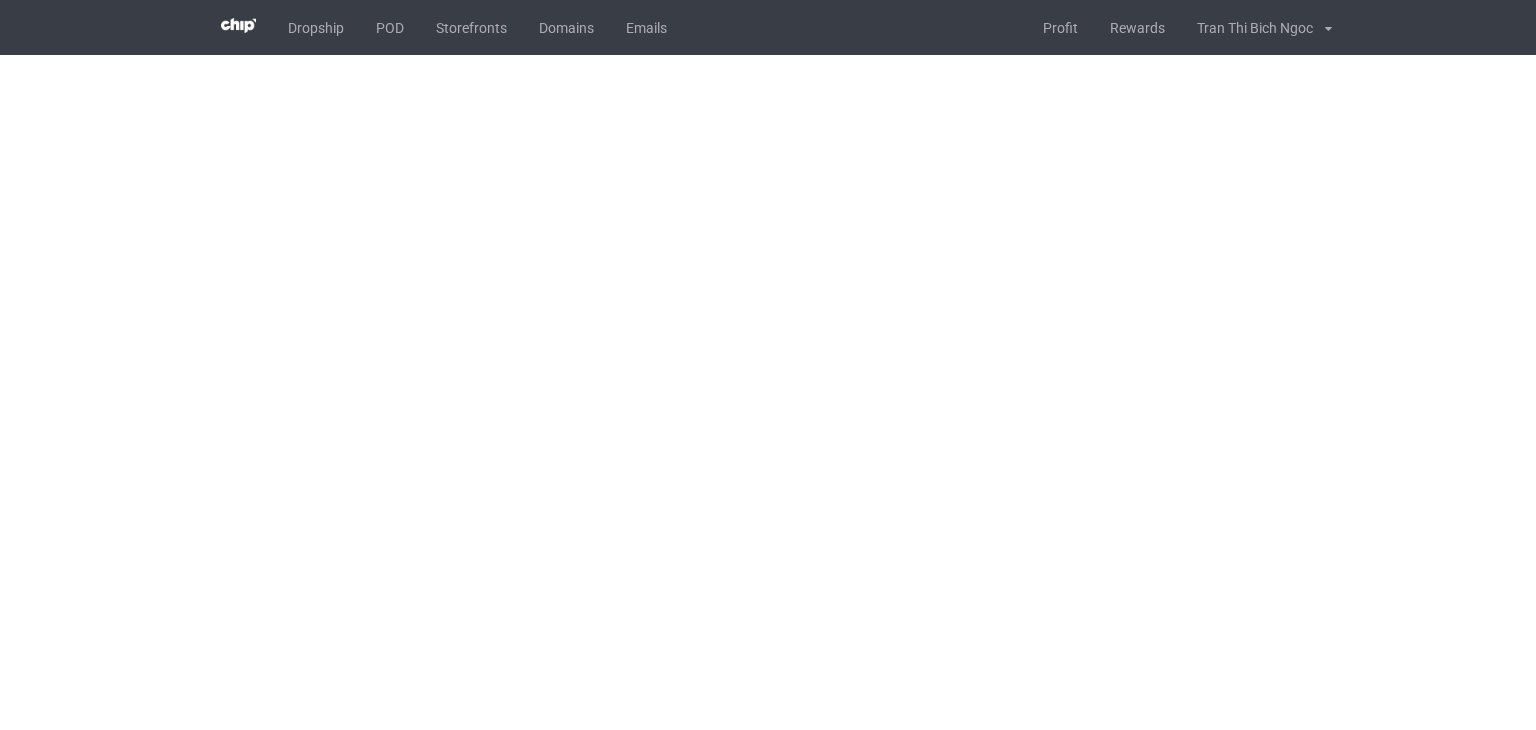 scroll, scrollTop: 0, scrollLeft: 0, axis: both 